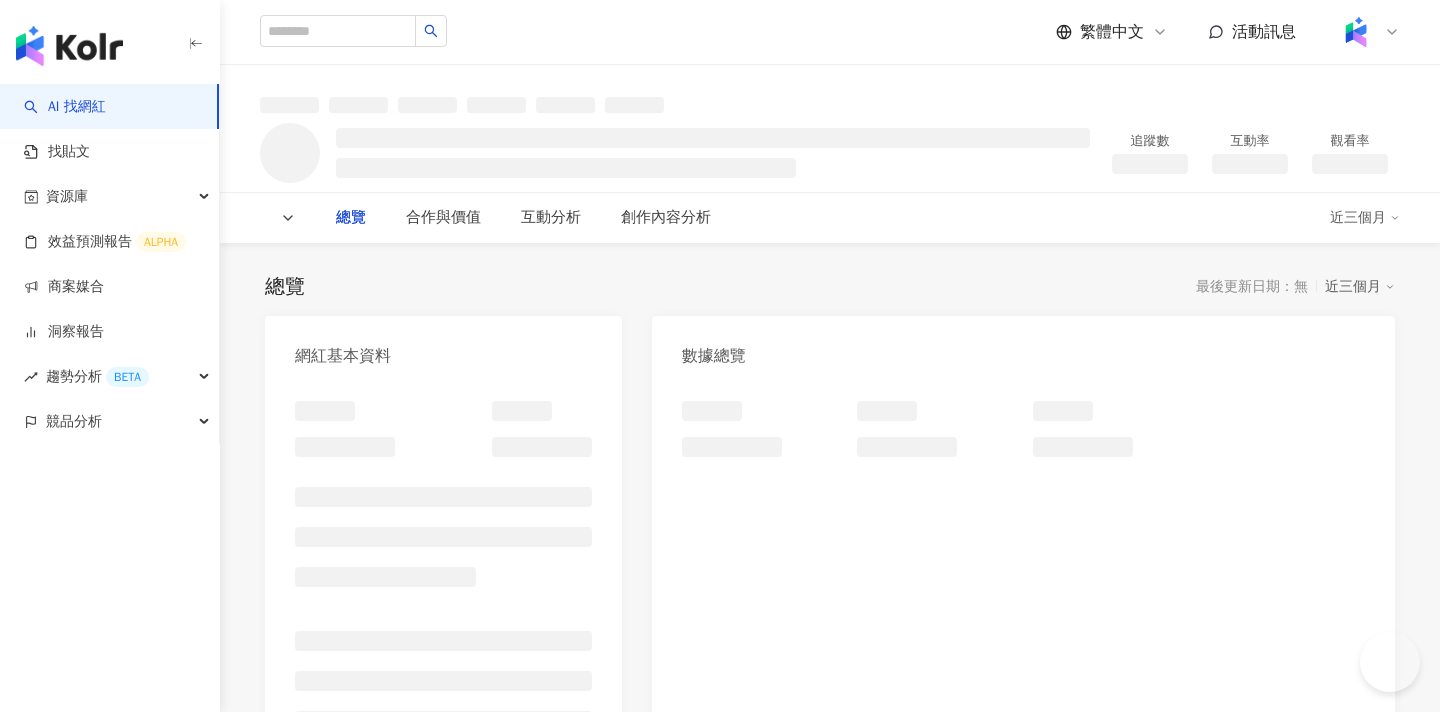 scroll, scrollTop: 0, scrollLeft: 0, axis: both 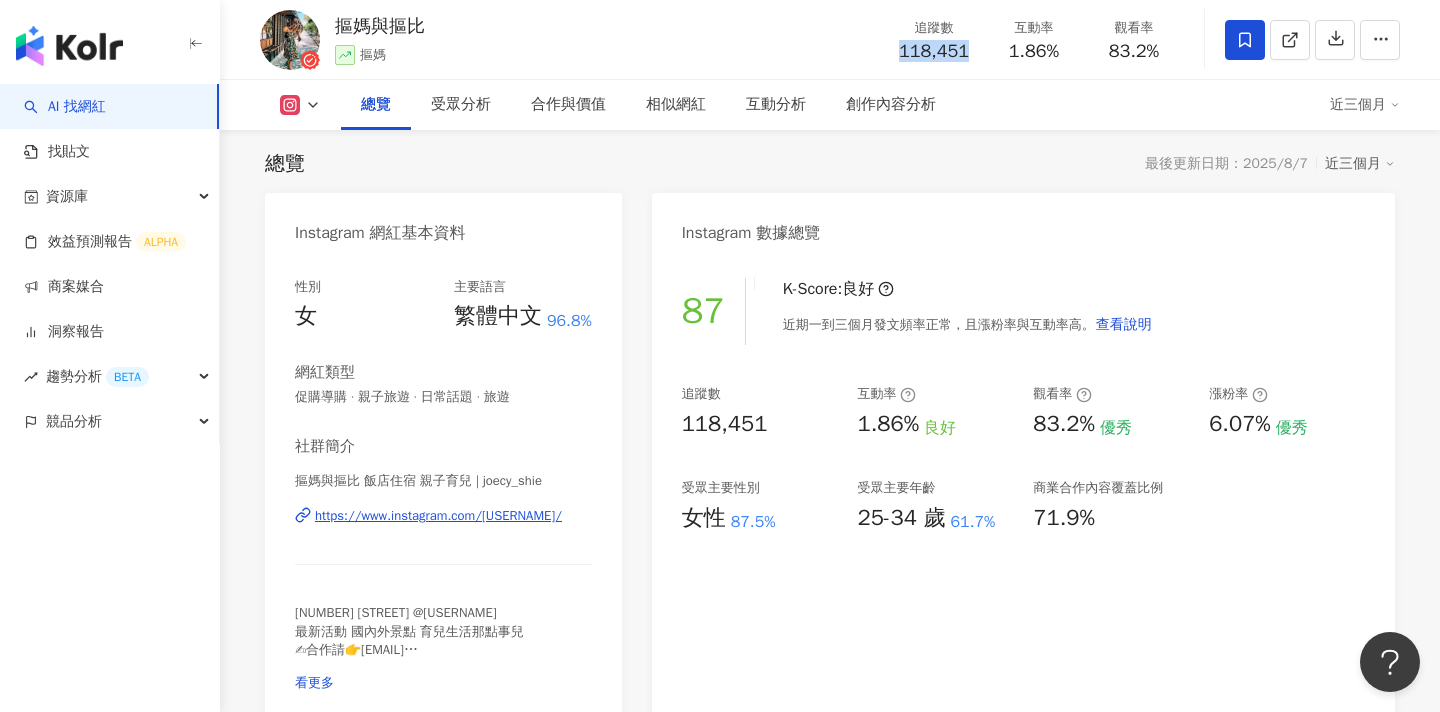 drag, startPoint x: 974, startPoint y: 64, endPoint x: 897, endPoint y: 57, distance: 77.31753 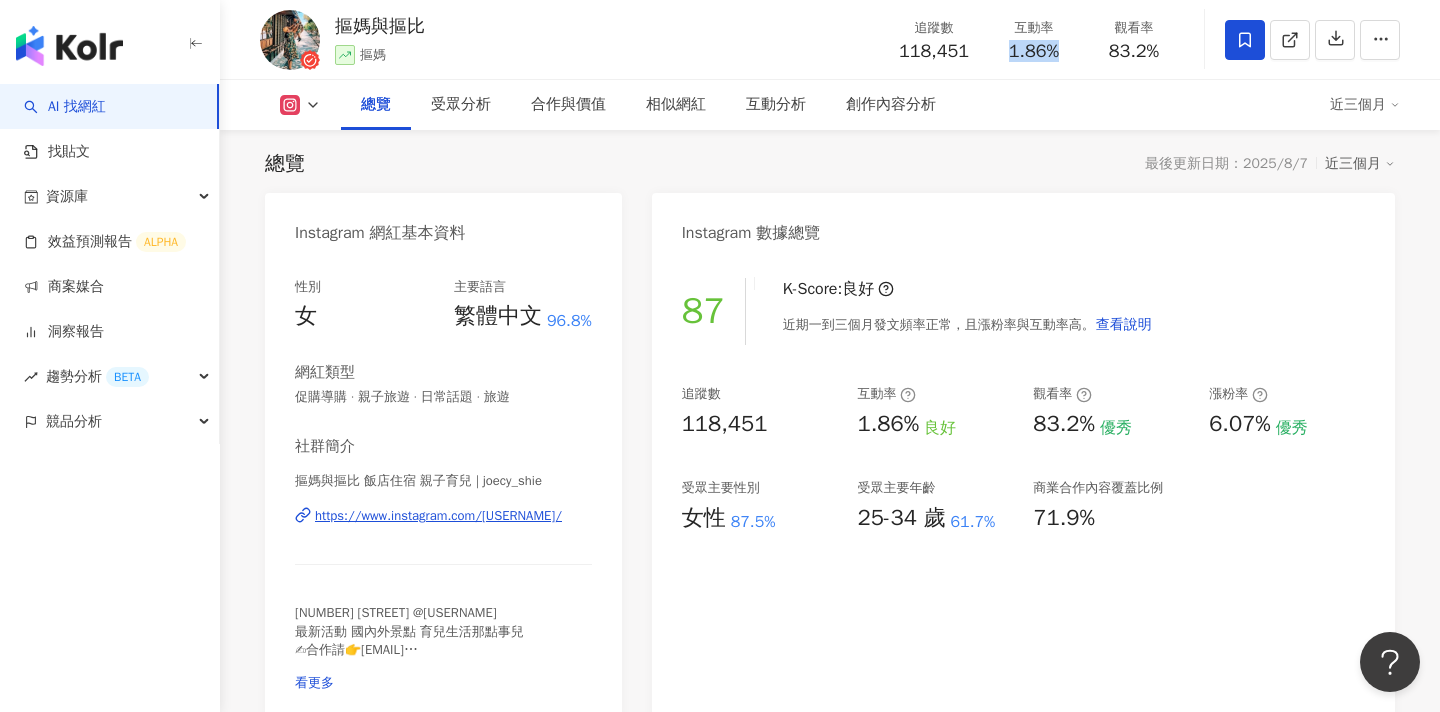 drag, startPoint x: 1057, startPoint y: 43, endPoint x: 1002, endPoint y: 48, distance: 55.226807 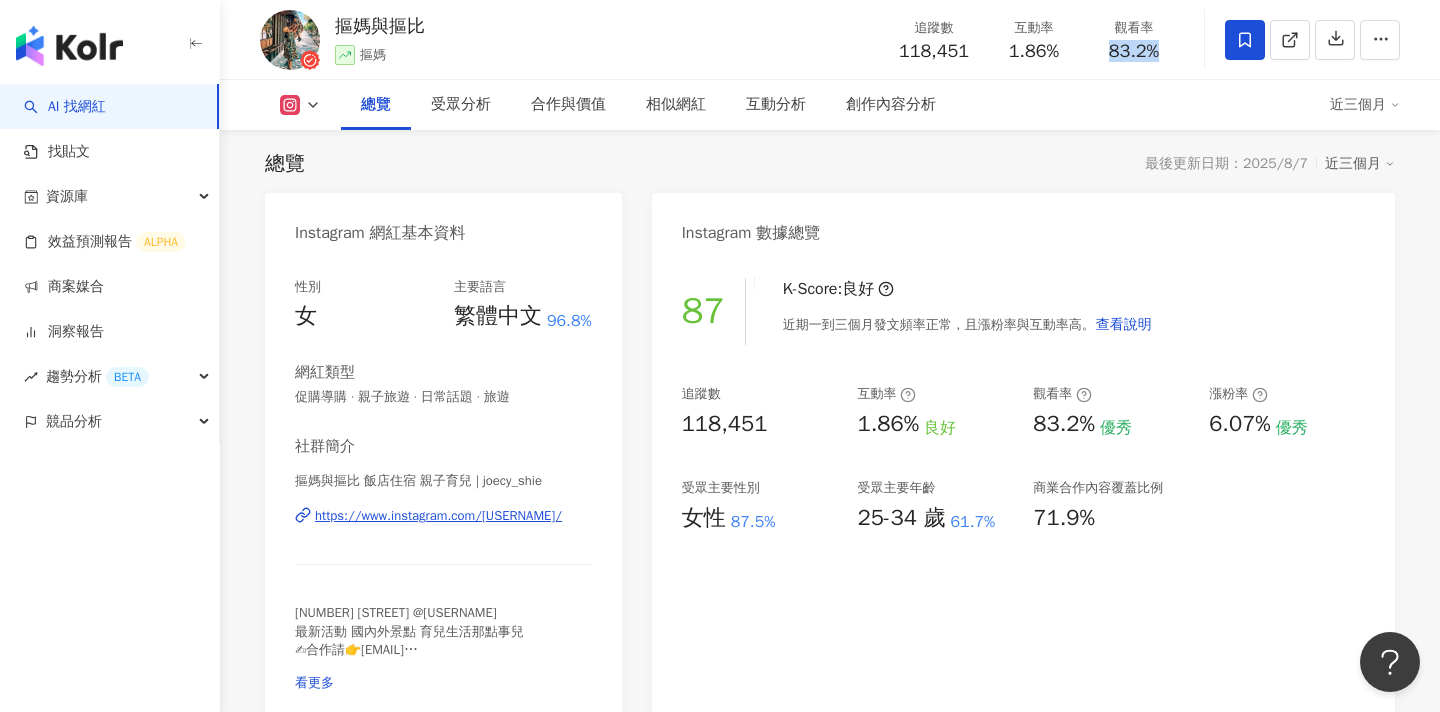 drag, startPoint x: 1161, startPoint y: 48, endPoint x: 1103, endPoint y: 48, distance: 58 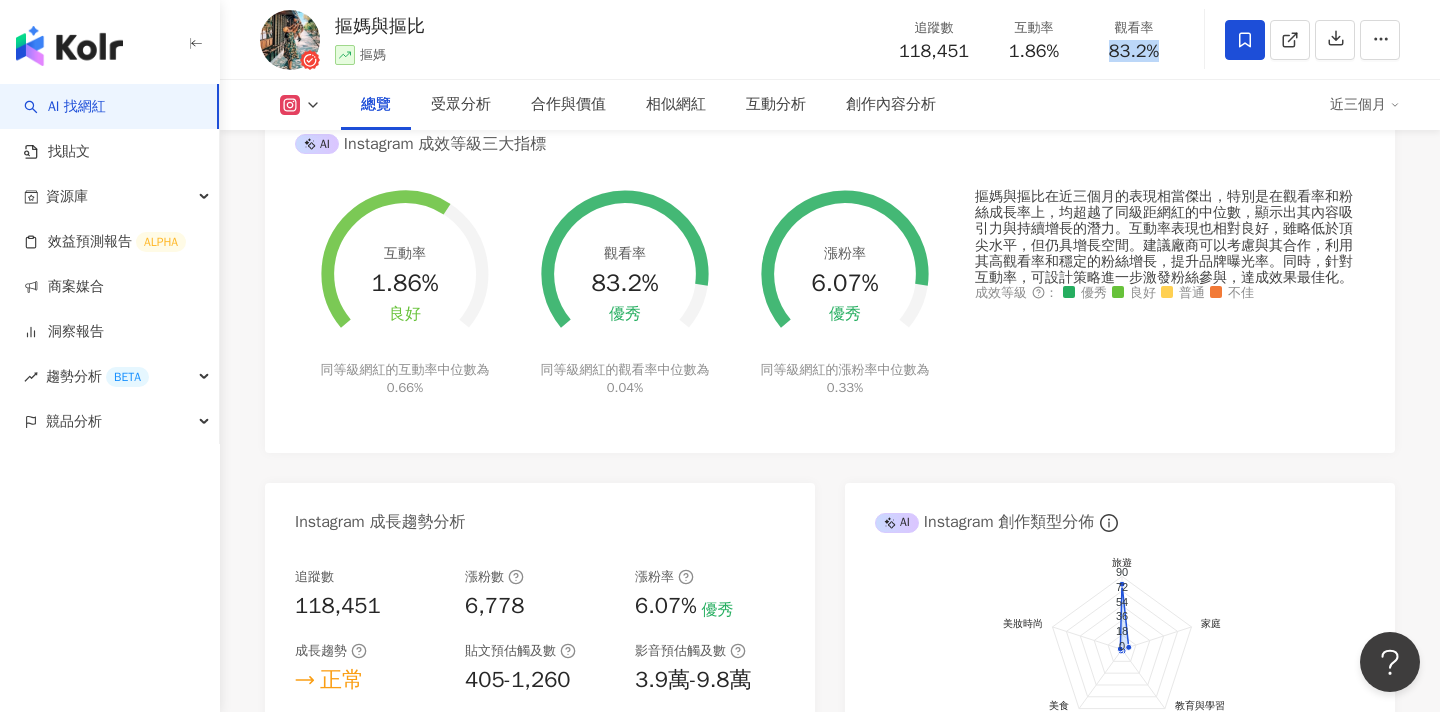 scroll, scrollTop: 0, scrollLeft: 0, axis: both 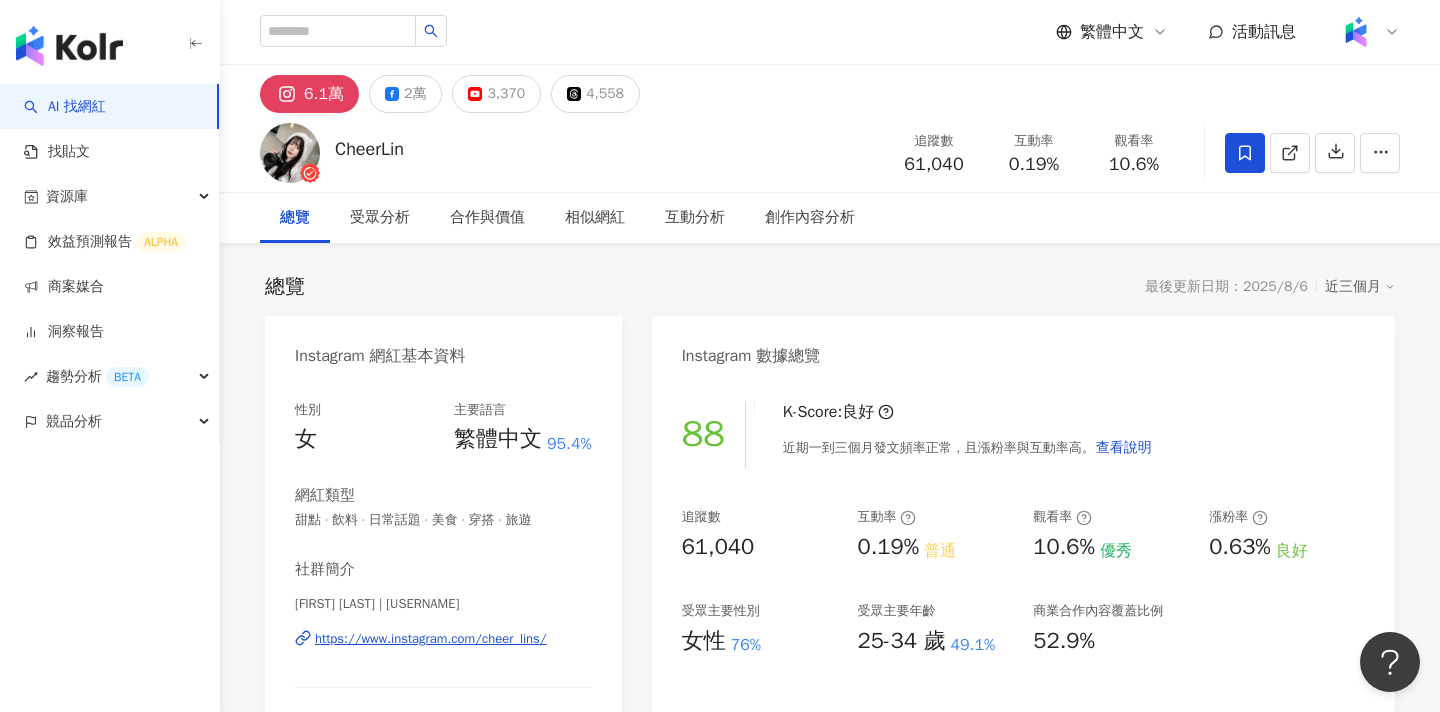 click on "61,040" at bounding box center (933, 164) 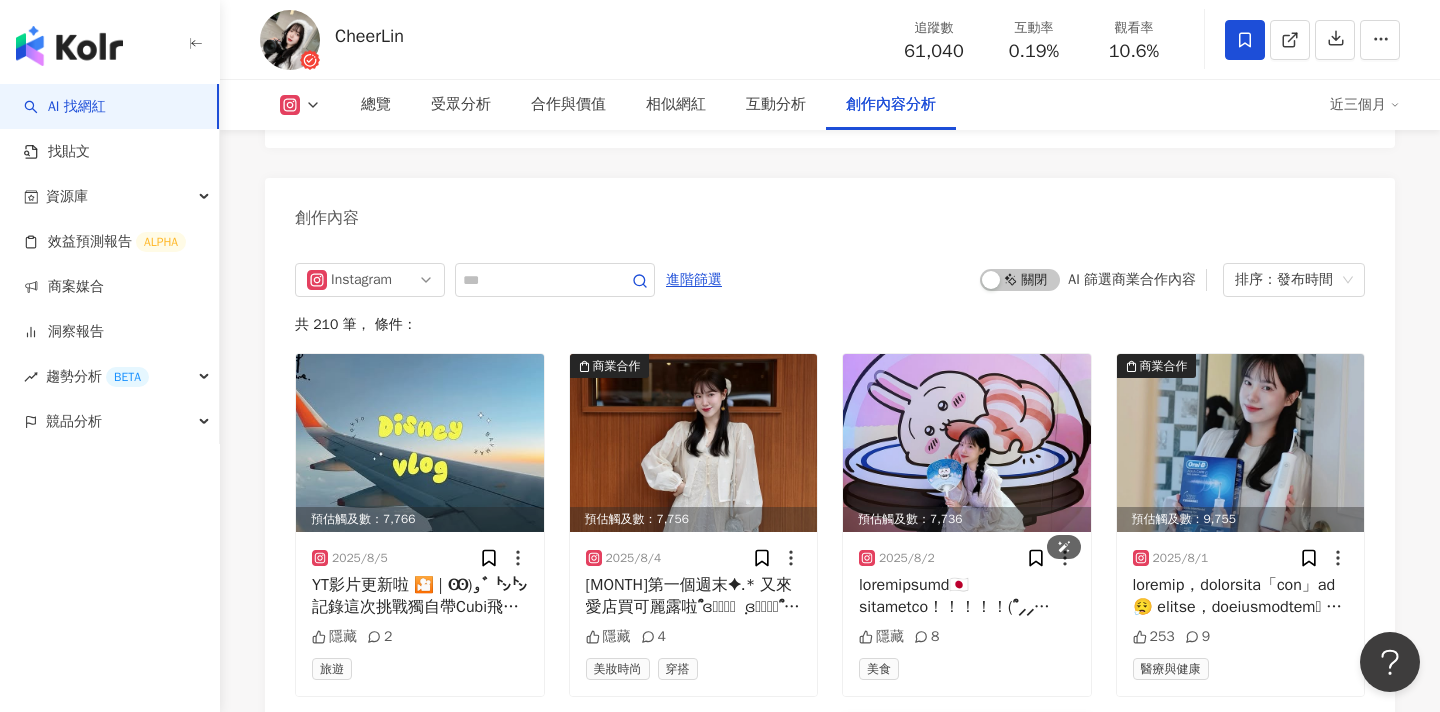 scroll, scrollTop: 6201, scrollLeft: 0, axis: vertical 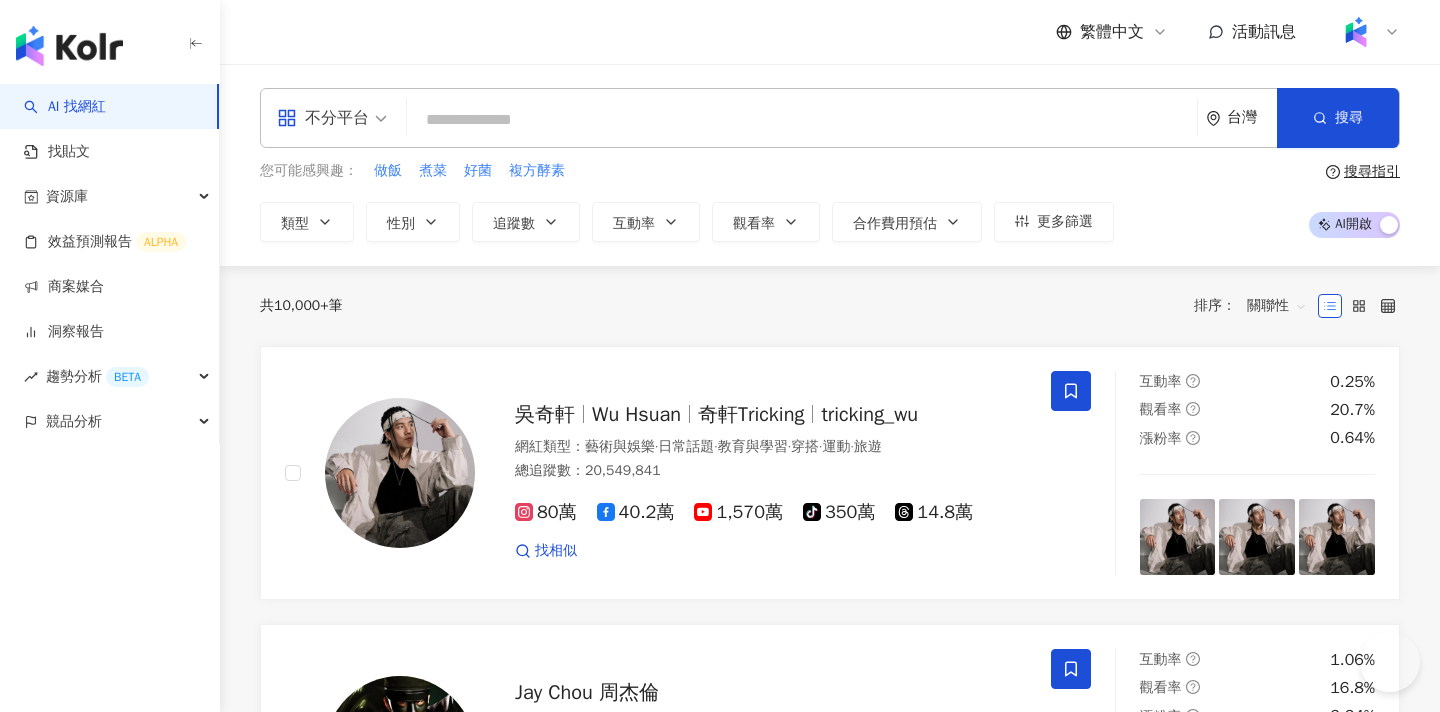 click on "不分平台" at bounding box center [323, 118] 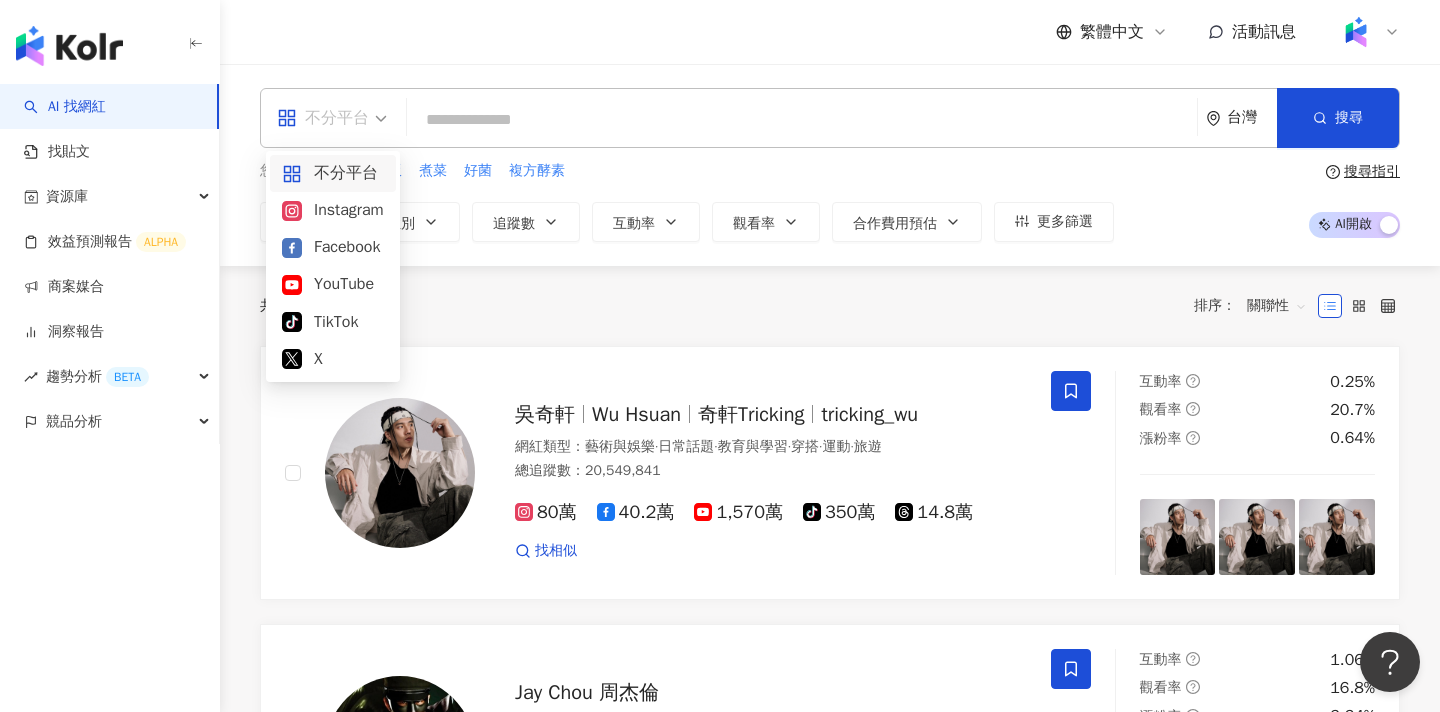 scroll, scrollTop: 0, scrollLeft: 0, axis: both 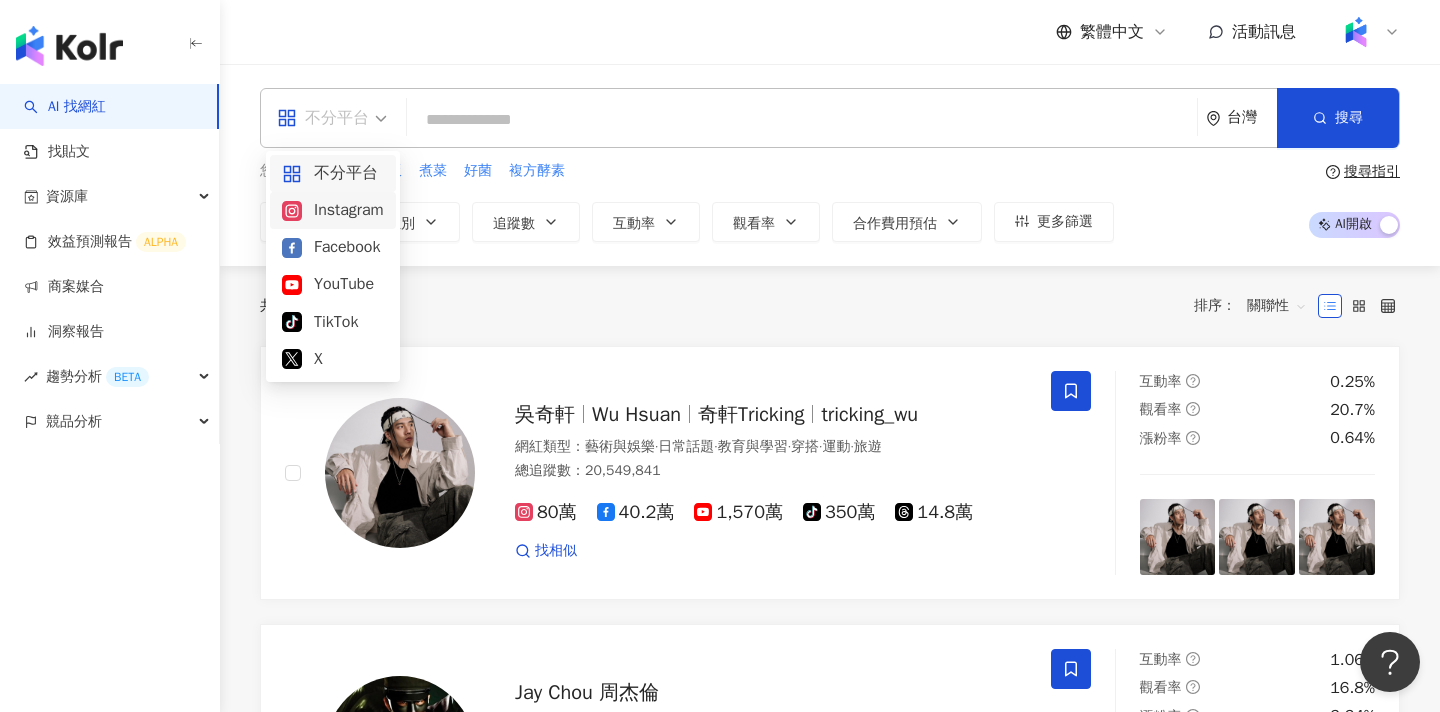 click on "Instagram" at bounding box center [333, 210] 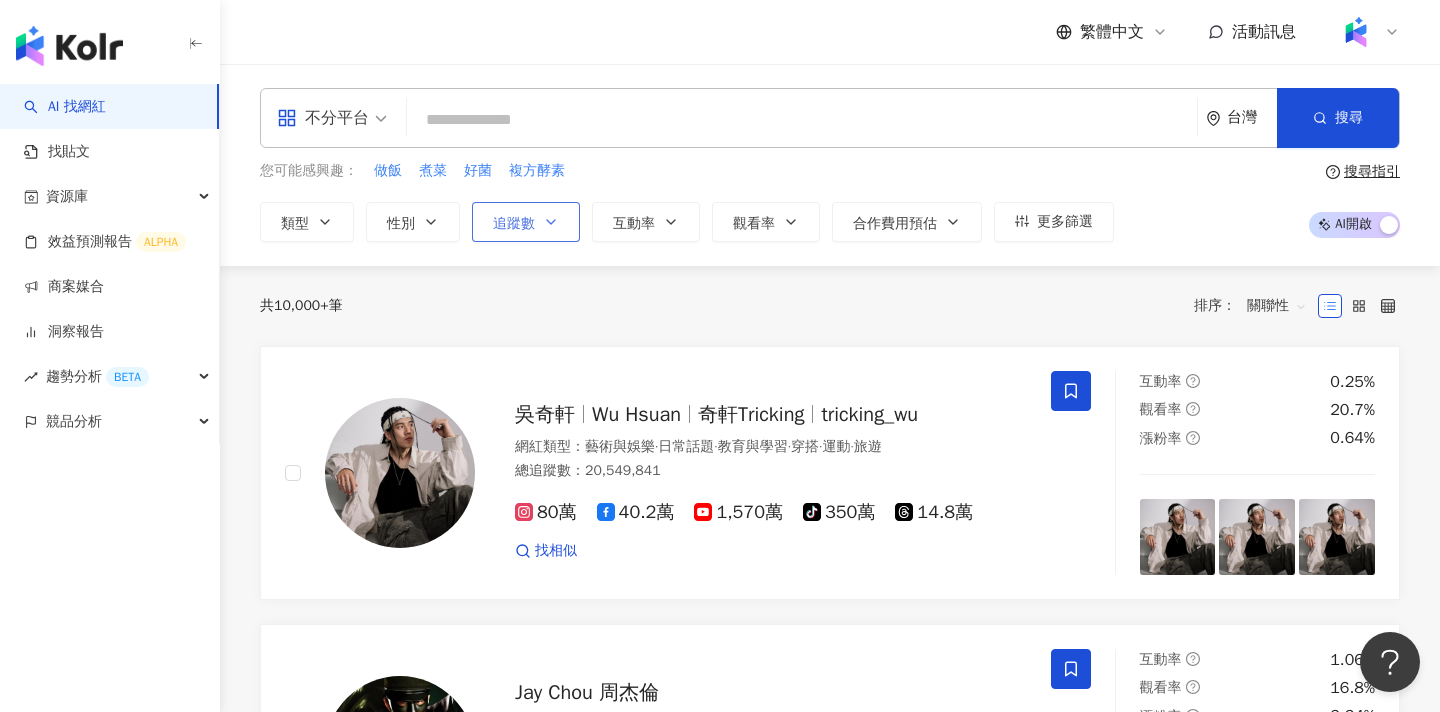 click 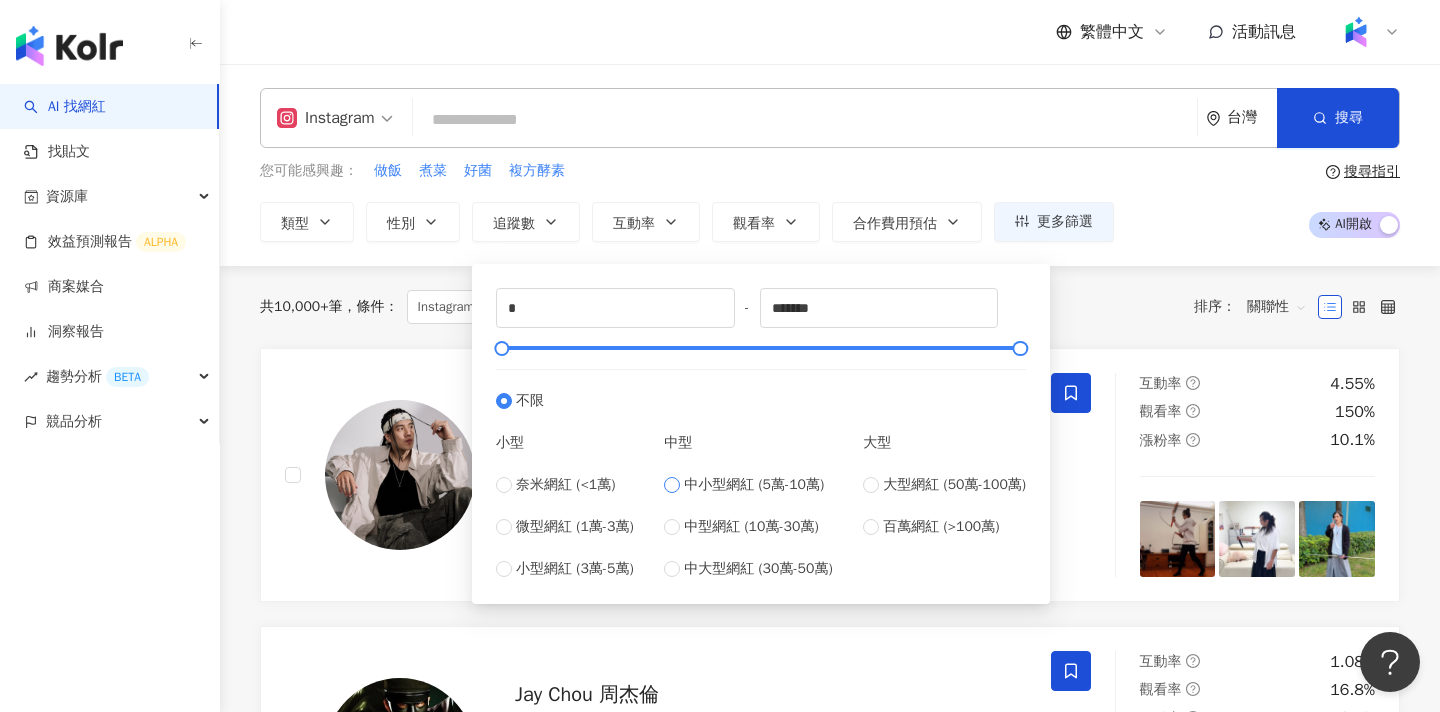 type on "*****" 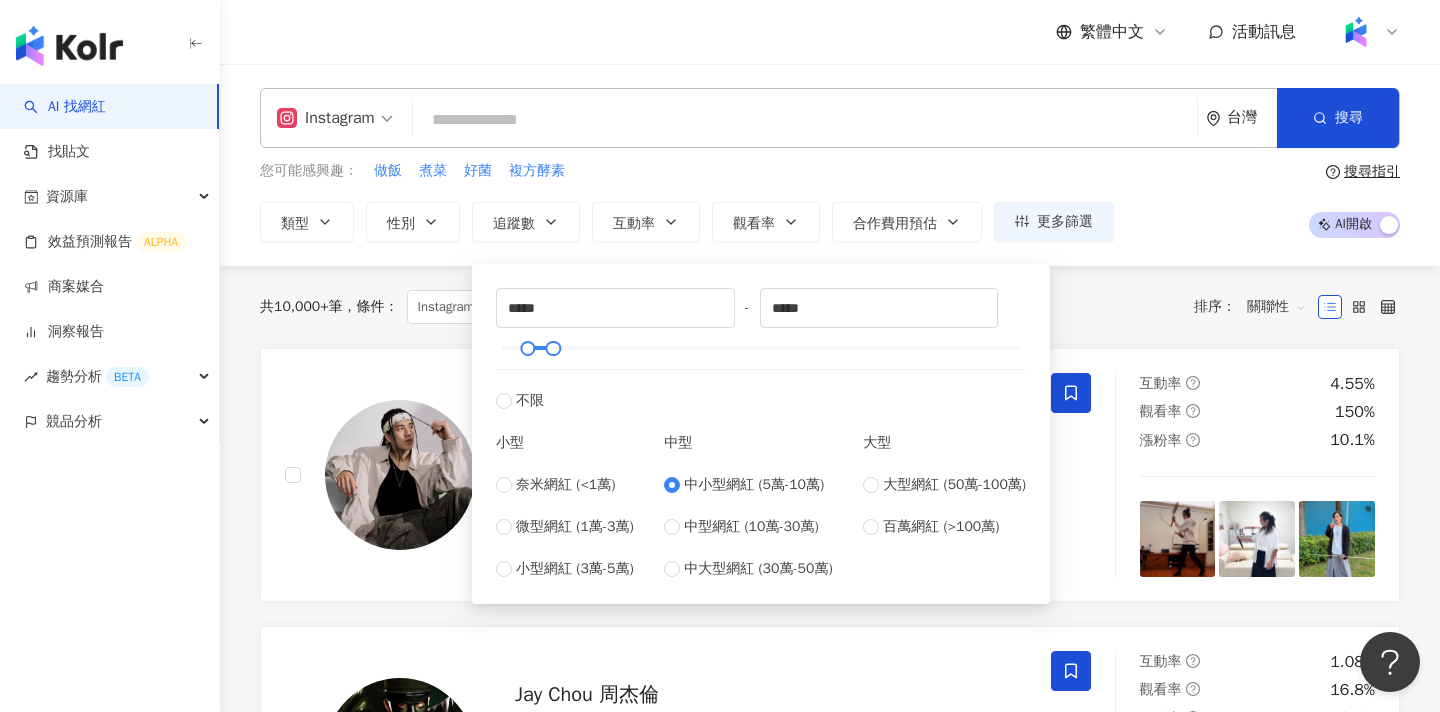 click on "您可能感興趣： 做飯  煮菜  好菌  複方酵素  類型 性別 追蹤數 互動率 觀看率 合作費用預估  更多篩選 *****  -  ***** 不限 小型 奈米網紅 (<1萬) 微型網紅 (1萬-3萬) 小型網紅 (3萬-5萬) 中型 中小型網紅 (5萬-10萬) 中型網紅 (10萬-30萬) 中大型網紅 (30萬-50萬) 大型 大型網紅 (50萬-100萬) 百萬網紅 (>100萬)" at bounding box center (687, 201) 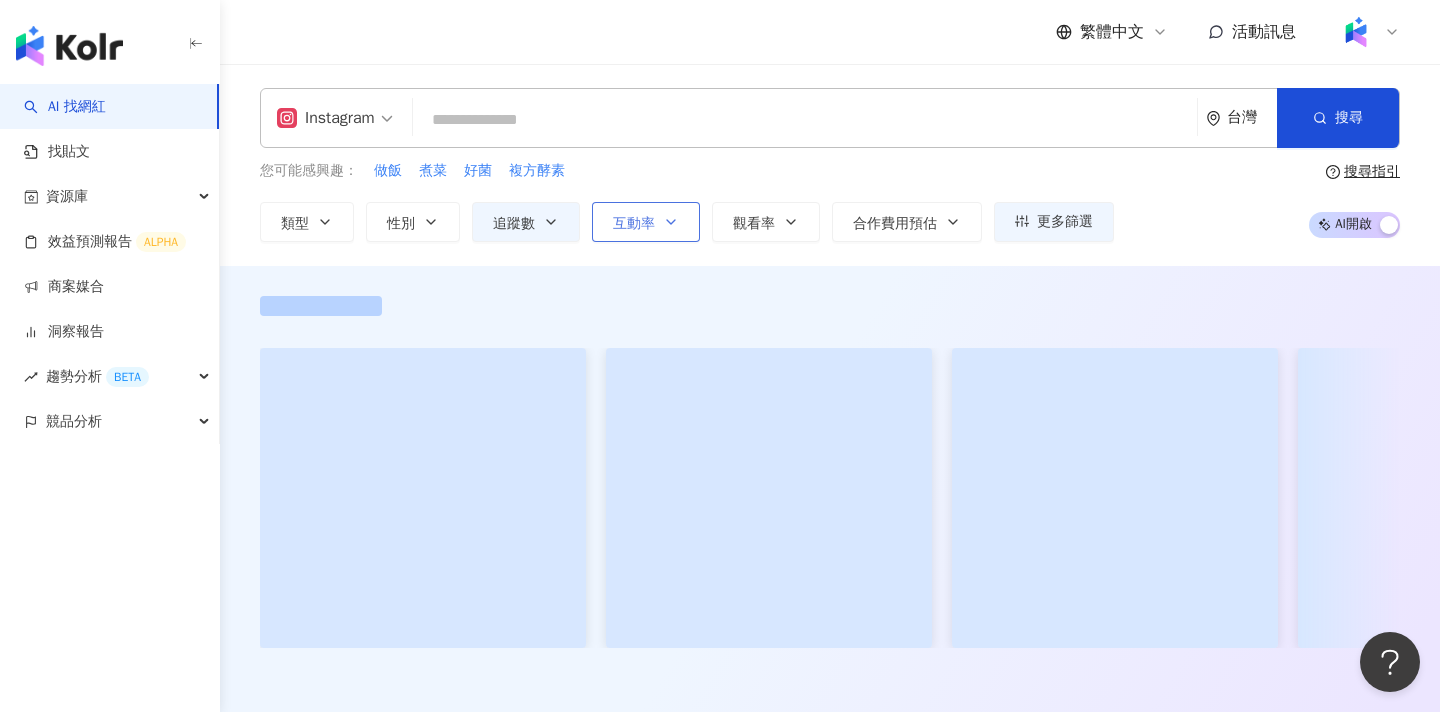 click on "互動率" at bounding box center [646, 222] 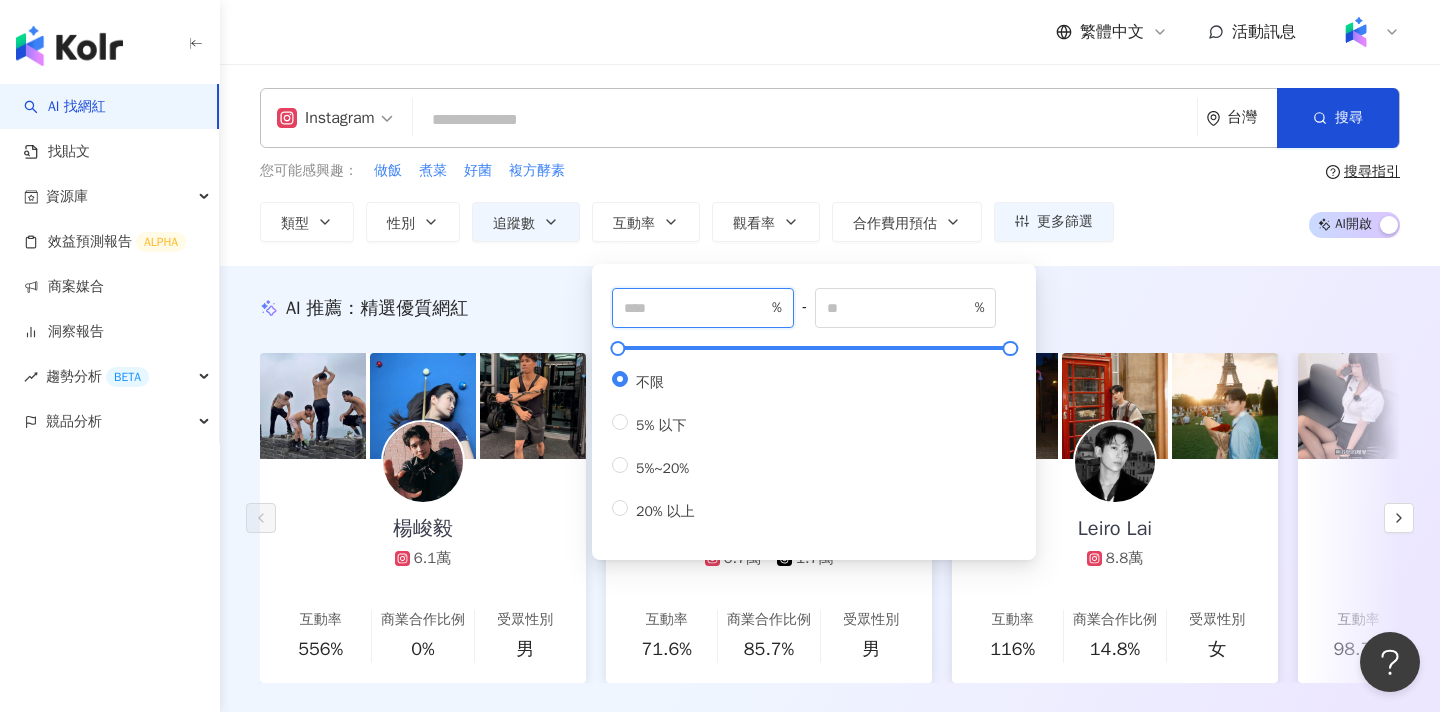 click at bounding box center [696, 308] 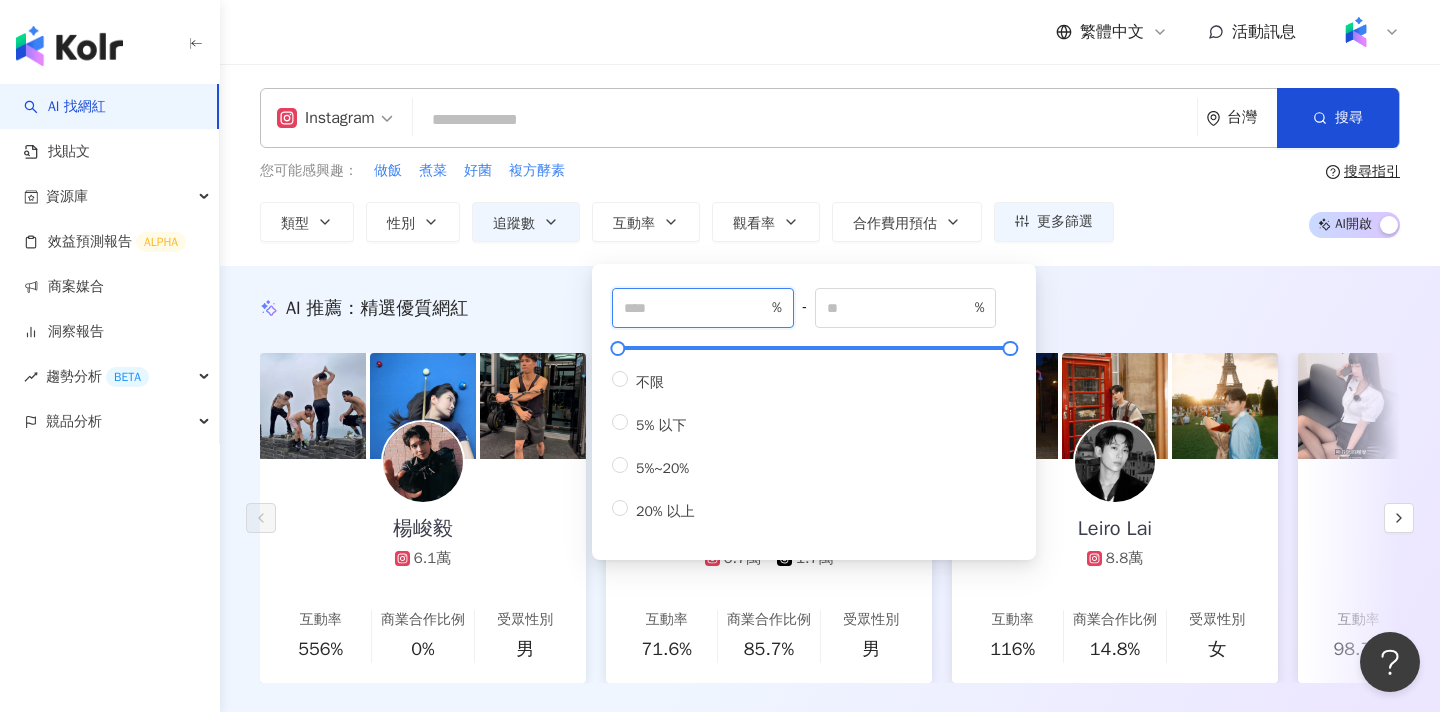 type on "***" 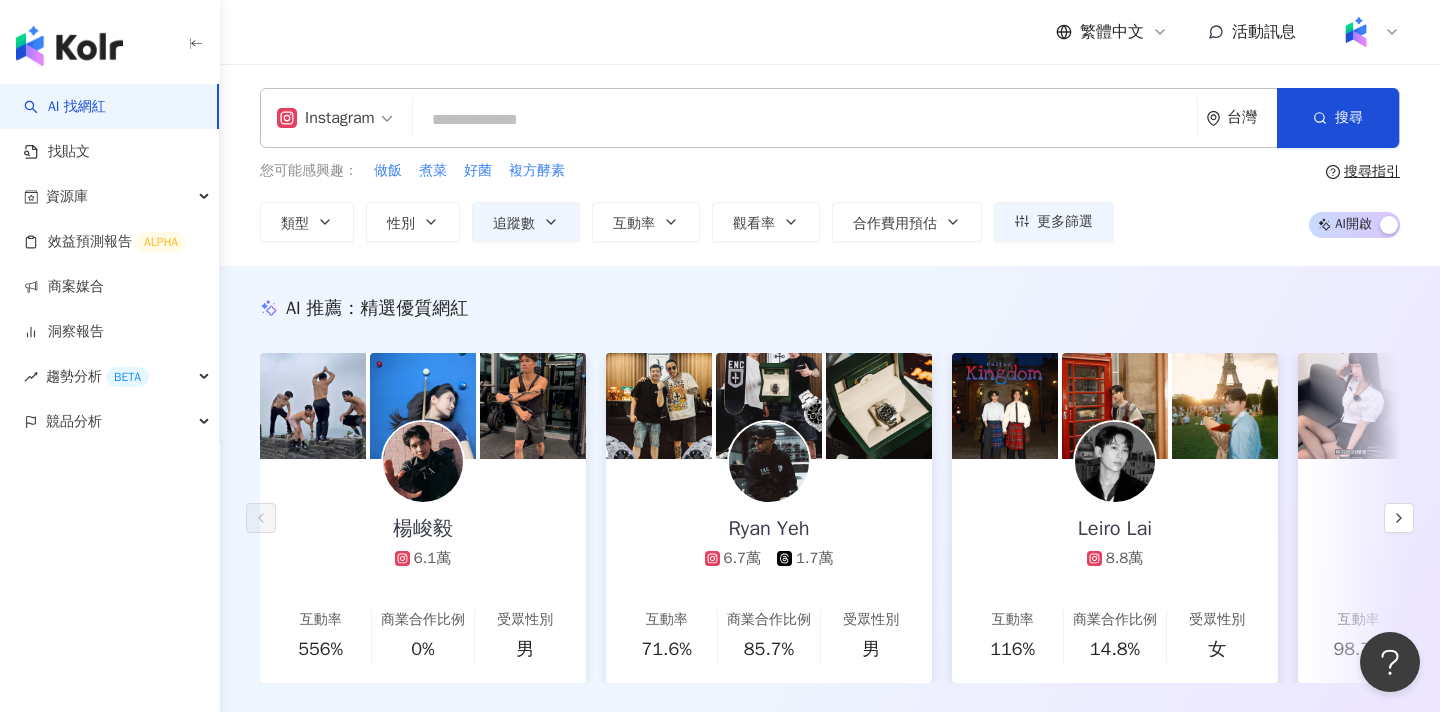 click on "您可能感興趣： 做飯  煮菜  好菌  複方酵素  類型 性別 追蹤數 互動率 觀看率 合作費用預估  更多篩選 *****  -  ***** 不限 小型 奈米網紅 (<1萬) 微型網紅 (1萬-3萬) 小型網紅 (3萬-5萬) 中型 中小型網紅 (5萬-10萬) 中型網紅 (10萬-30萬) 中大型網紅 (30萬-50萬) 大型 大型網紅 (50萬-100萬) 百萬網紅 (>100萬) *** %  -  % 不限 5% 以下 5%~20% 20% 以上" at bounding box center [687, 201] 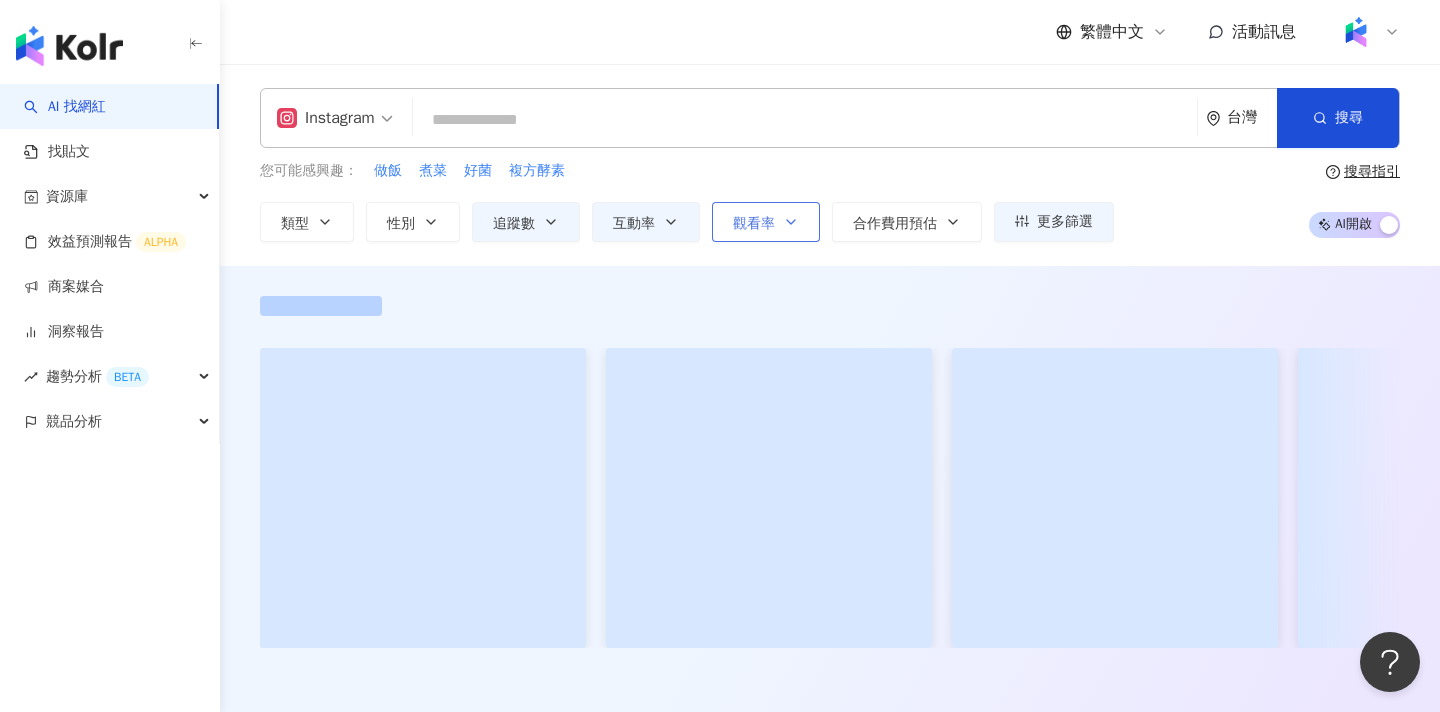 click on "觀看率" at bounding box center [754, 224] 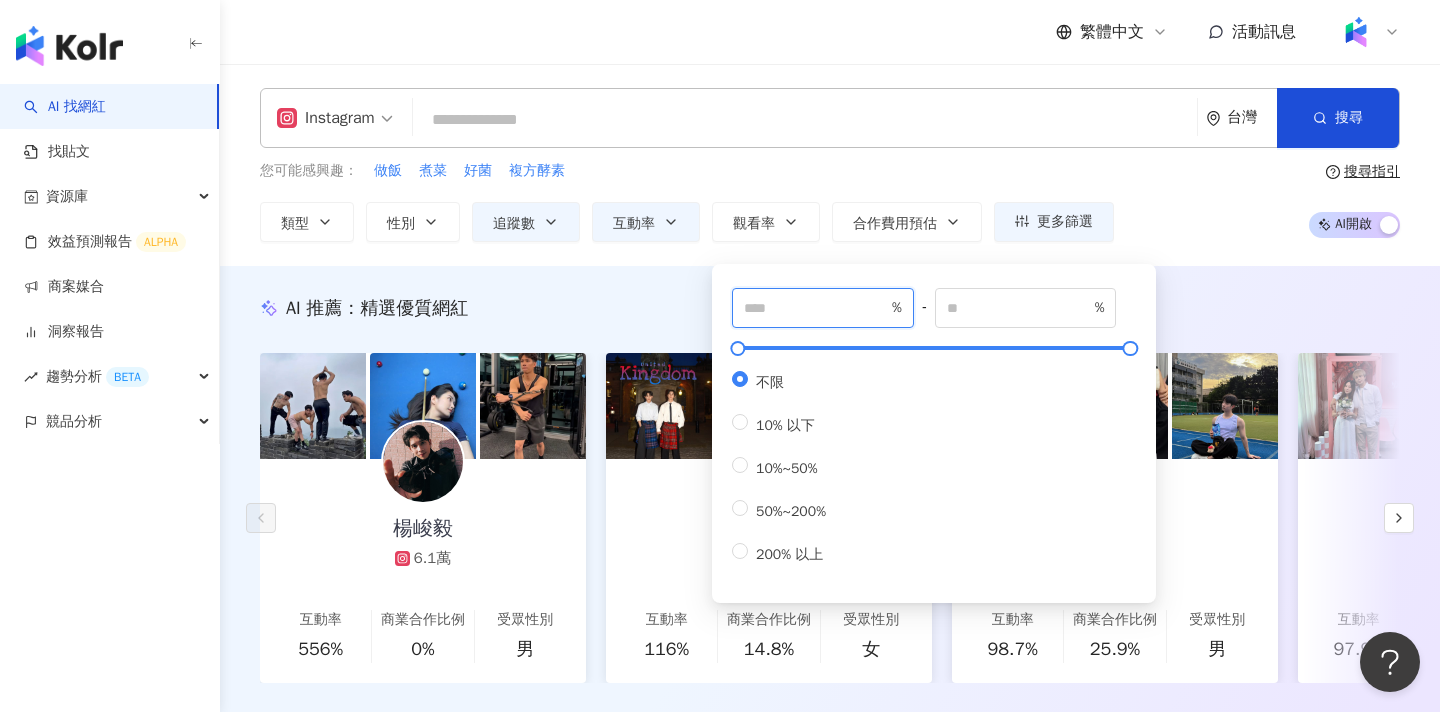 click at bounding box center (816, 308) 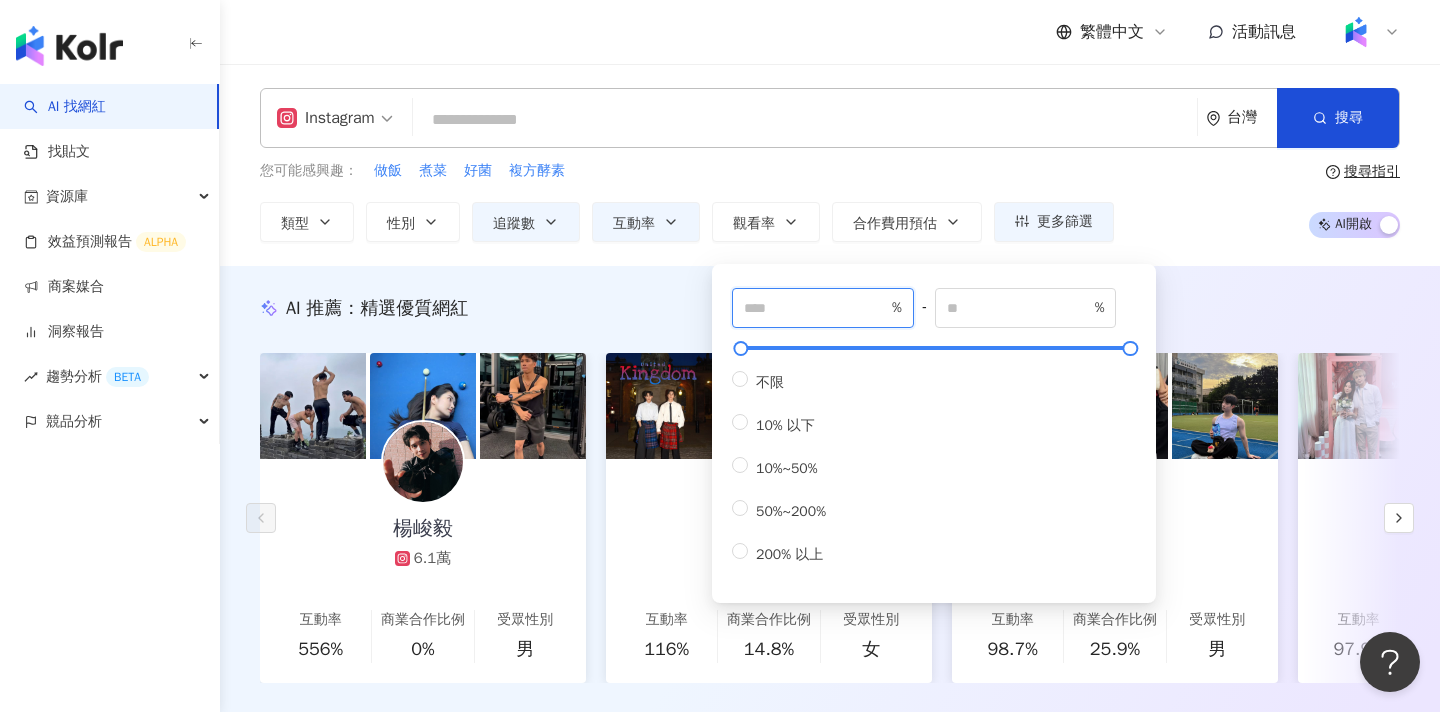 type on "**" 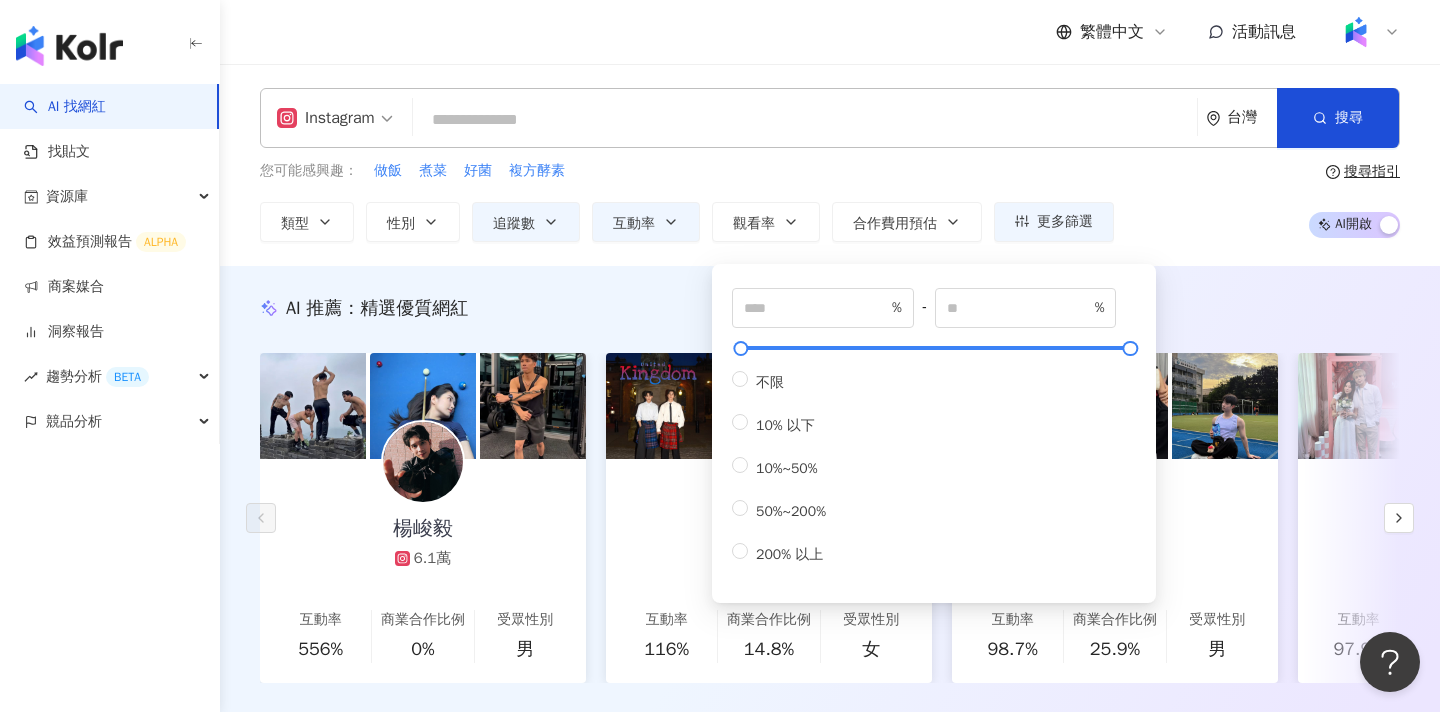 click on "您可能感興趣： 做飯  煮菜  好菌  複方酵素" at bounding box center [687, 171] 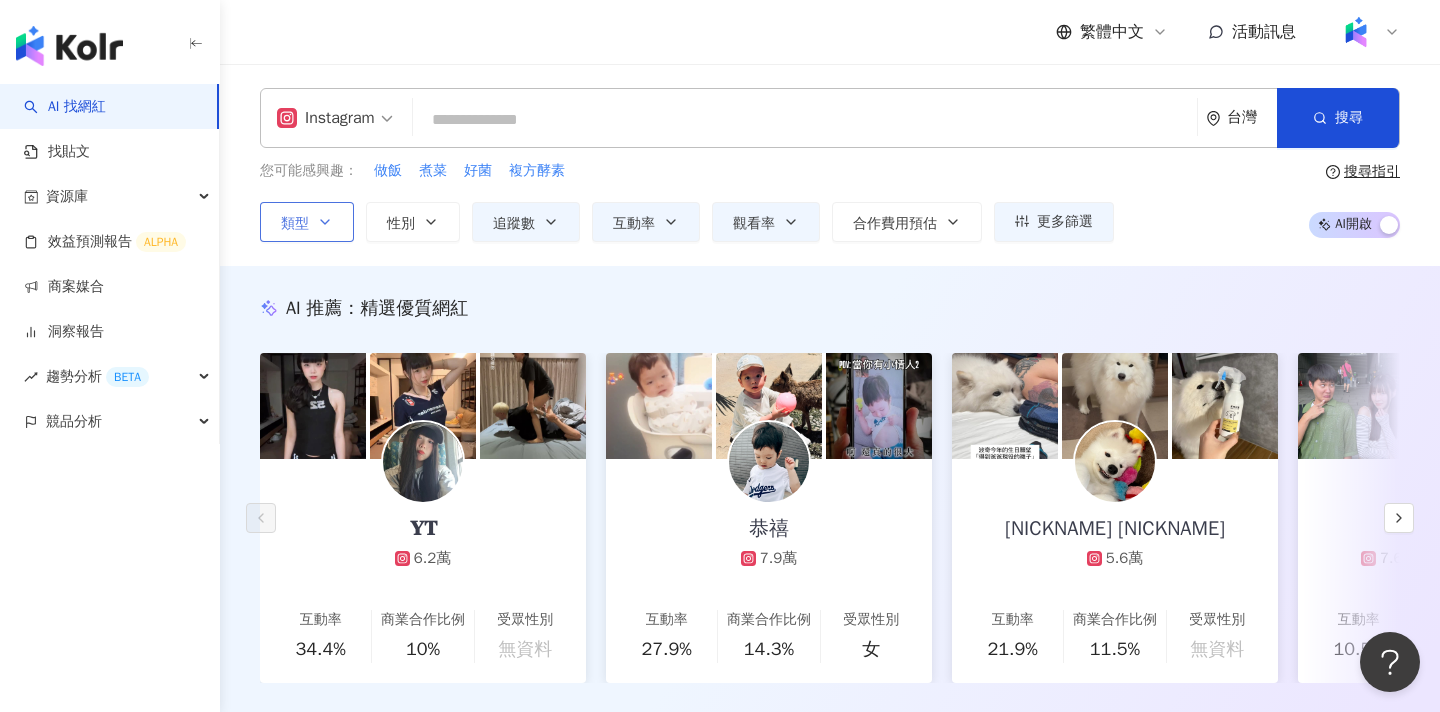 click on "類型" at bounding box center [307, 222] 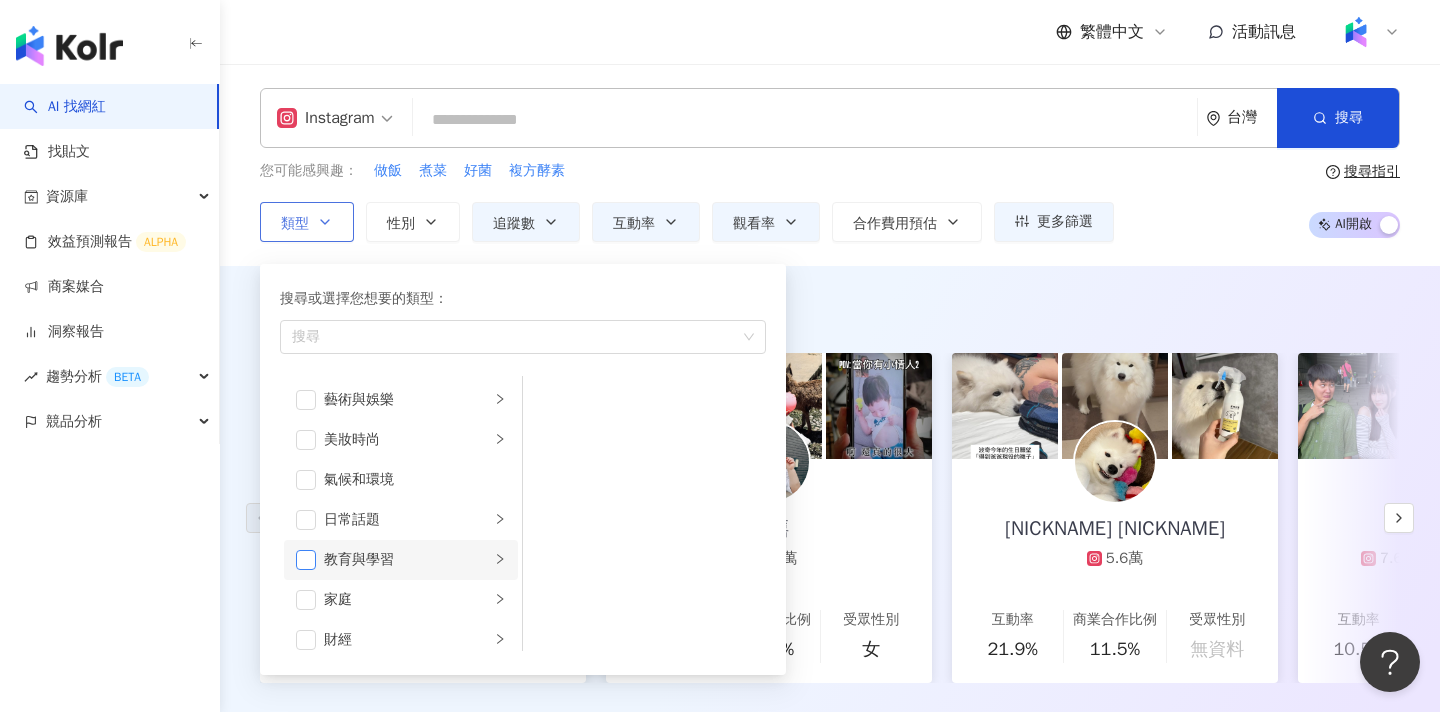 click at bounding box center (306, 560) 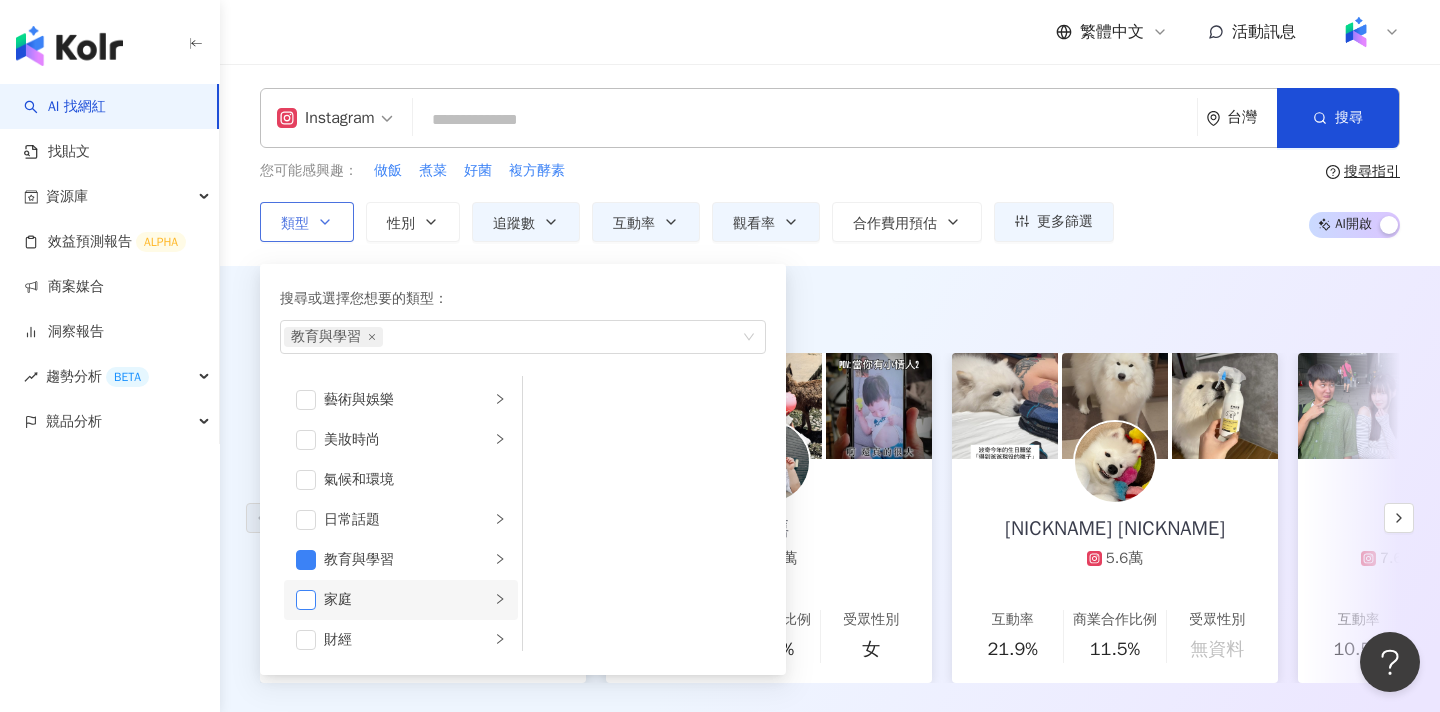 click at bounding box center [306, 600] 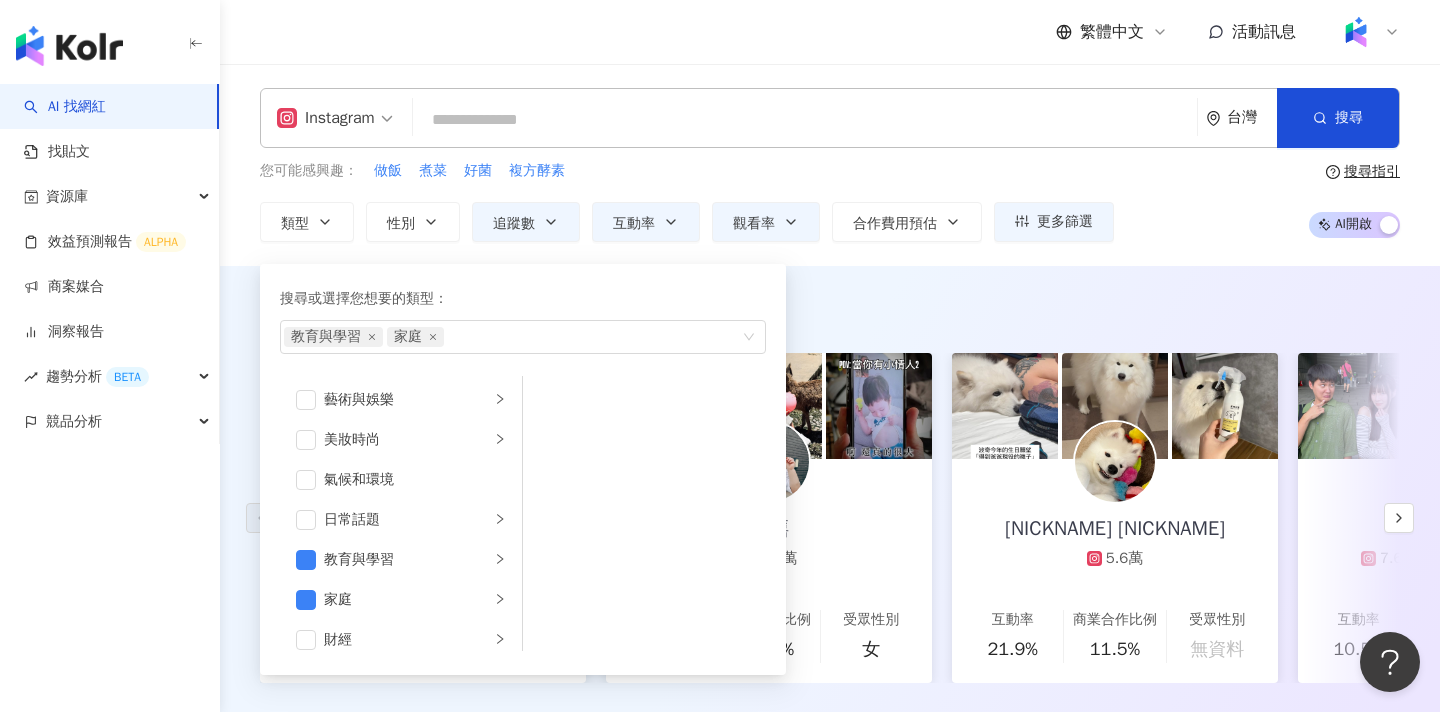 click on "Instagram 台灣 搜尋 您可能感興趣： 做飯  煮菜  好菌  複方酵素  類型 搜尋或選擇您想要的類型： 教育與學習 家庭   藝術與娛樂 美妝時尚 氣候和環境 日常話題 教育與學習 家庭 財經 美食 命理占卜 遊戲 法政社會 生活風格 影視娛樂 醫療與健康 寵物 攝影 感情 宗教 促購導購 運動 科技 交通工具 旅遊 成人 性別 追蹤數 互動率 觀看率 合作費用預估  更多篩選 *****  -  ***** 不限 小型 奈米網紅 (<1萬) 微型網紅 (1萬-3萬) 小型網紅 (3萬-5萬) 中型 中小型網紅 (5萬-10萬) 中型網紅 (10萬-30萬) 中大型網紅 (30萬-50萬) 大型 大型網紅 (50萬-100萬) 百萬網紅 (>100萬) *** %  -  % 不限 5% 以下 5%~20% 20% 以上 ** %  -  % 不限 10% 以下 10%~50% 50%~200% 200% 以上 搜尋指引 AI  開啟 AI  關閉" at bounding box center (830, 165) 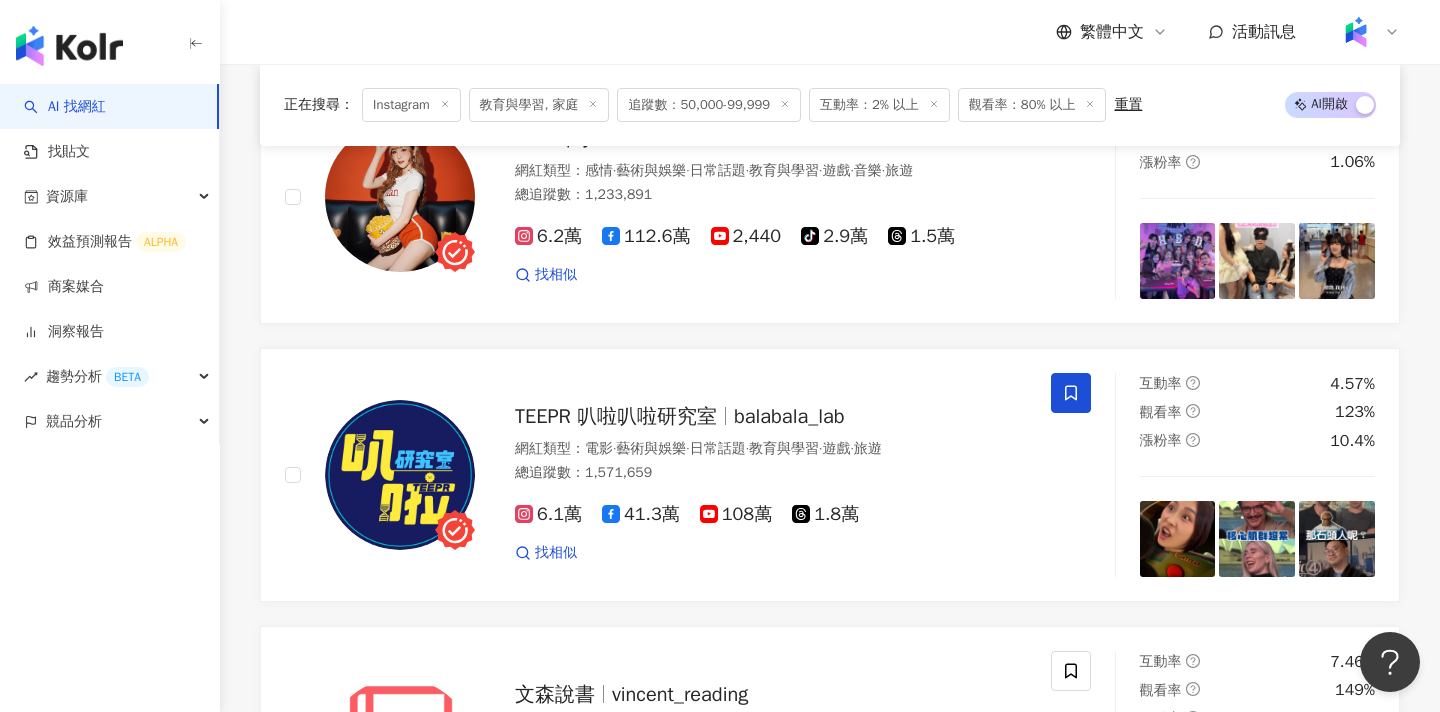scroll, scrollTop: 954, scrollLeft: 0, axis: vertical 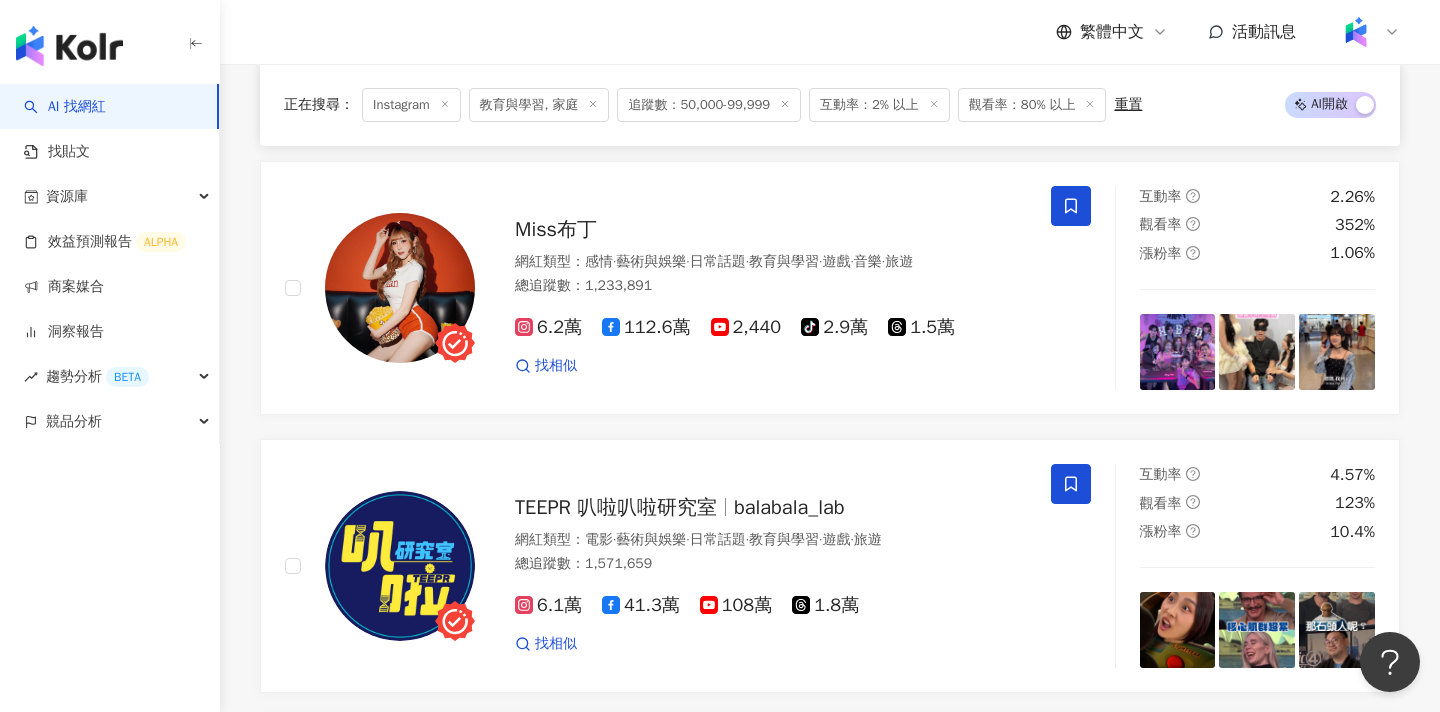 click on "正在搜尋 ： Instagram 教育與學習, 家庭 追蹤數：50,000-99,999 互動率：2% 以上 觀看率：80% 以上 重置 AI  開啟 AI  關閉 喪屍老爸 walkerdad1228 網紅類型 ： 藝術與娛樂  ·  日常話題  ·  教育與學習  ·  家庭  ·  美食  ·  命理占卜  ·  法政社會  ·  旅遊 總追蹤數 ： 1,677,961 9.7萬 6.2萬 148萬 3.9萬 找相似 互動率 8.54% 觀看率 236% 漲粉率 15.9% Miss布丁 網紅類型 ： 感情  ·  藝術與娛樂  ·  日常話題  ·  教育與學習  ·  遊戲  ·  音樂  ·  旅遊 總追蹤數 ： 1,233,891 6.2萬 112.6萬 2,440 tiktok-icon 2.9萬 1.5萬 找相似 互動率 2.26% 觀看率 352% 漲粉率 1.06% TEEPR 叭啦叭啦研究室 balabala_lab 網紅類型 ： 電影  ·  藝術與娛樂  ·  日常話題  ·  教育與學習  ·  遊戲  ·  旅遊 總追蹤數 ： 1,571,659 6.1萬 41.3萬 108萬 1.8萬 找相似 互動率 4.57% 觀看率 123% 漲粉率 10.4% 文森說書 vincent_reading 網紅類型 ： 親子  ·  感情" at bounding box center [830, 1754] 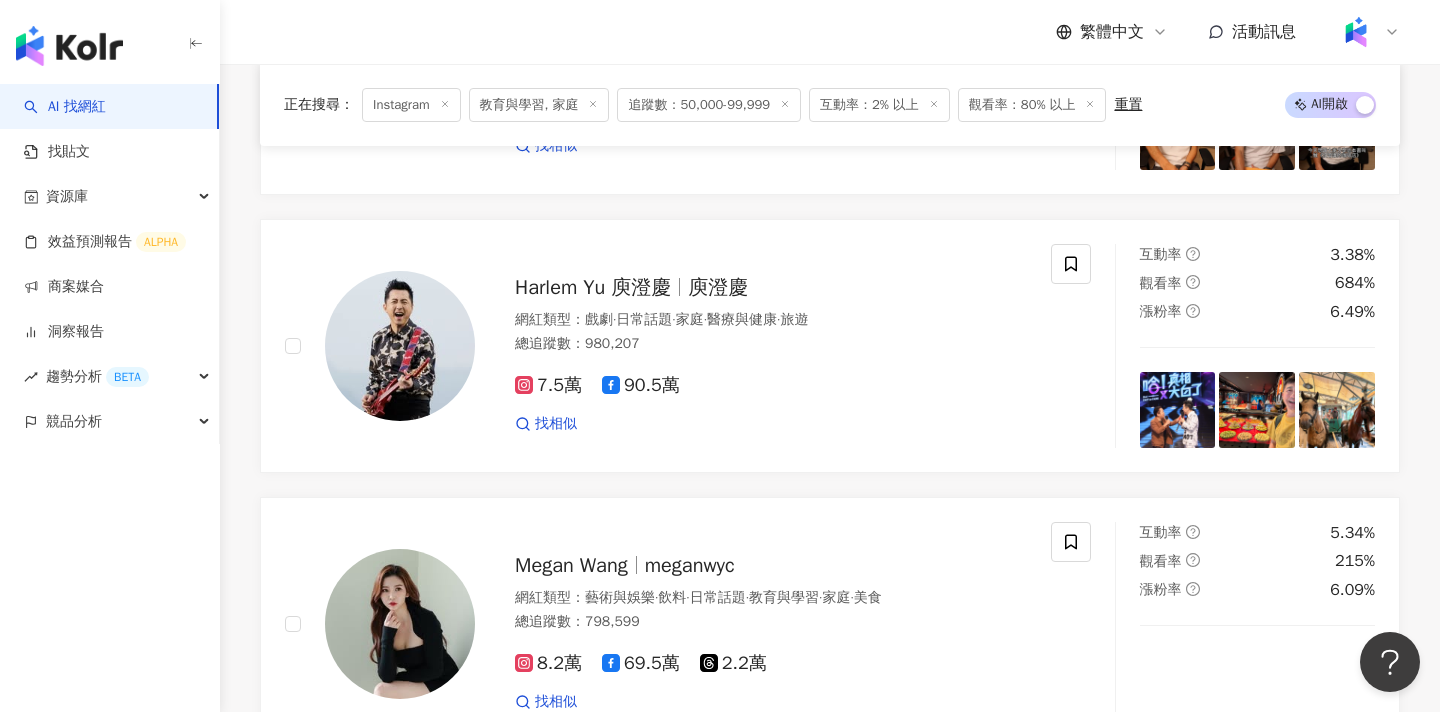 scroll, scrollTop: 1731, scrollLeft: 0, axis: vertical 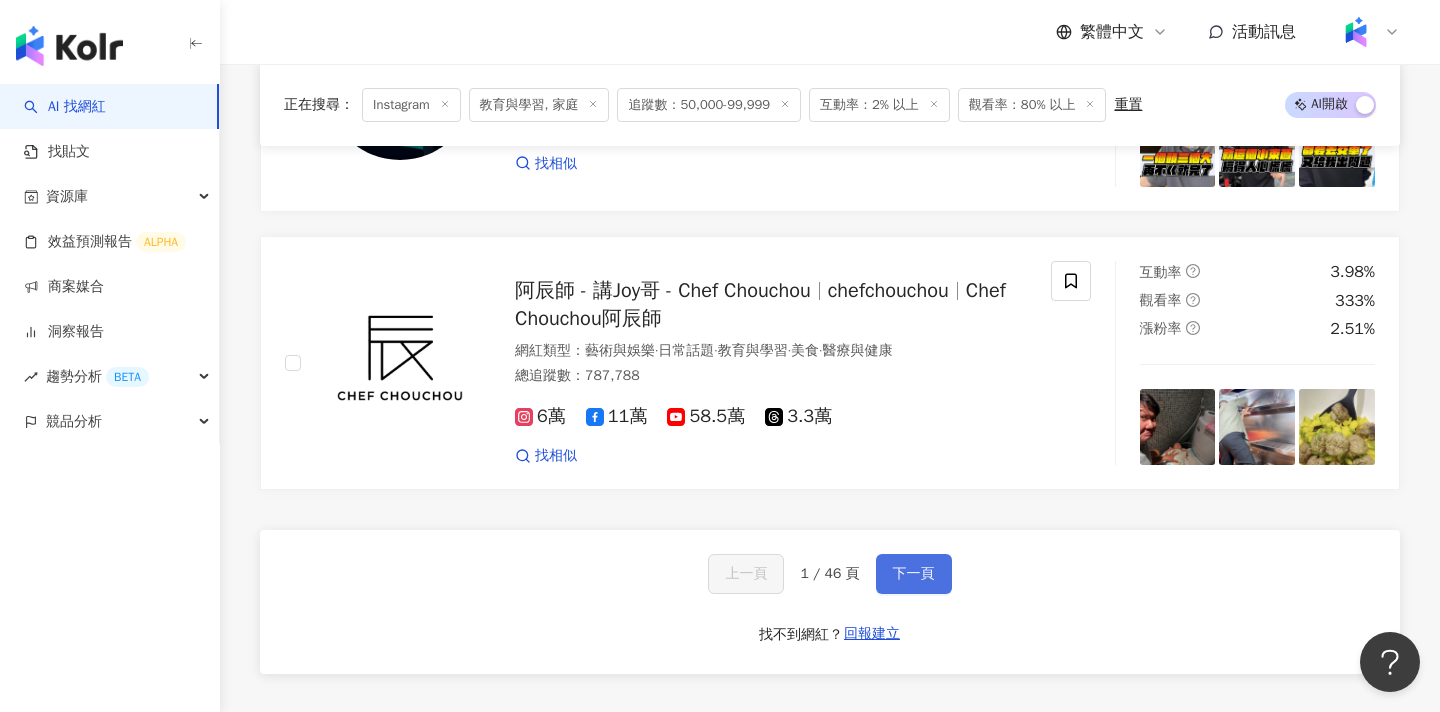 click on "下一頁" at bounding box center [914, 574] 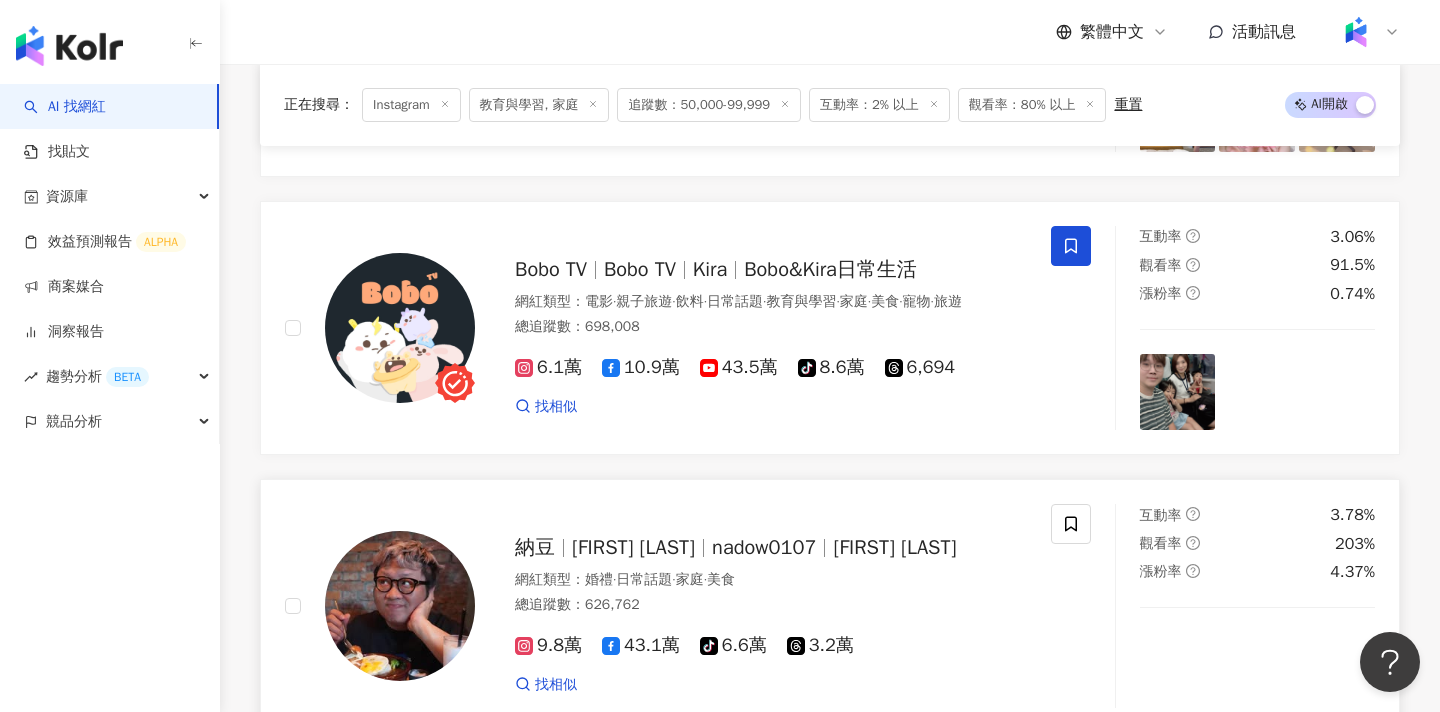 scroll, scrollTop: 3651, scrollLeft: 0, axis: vertical 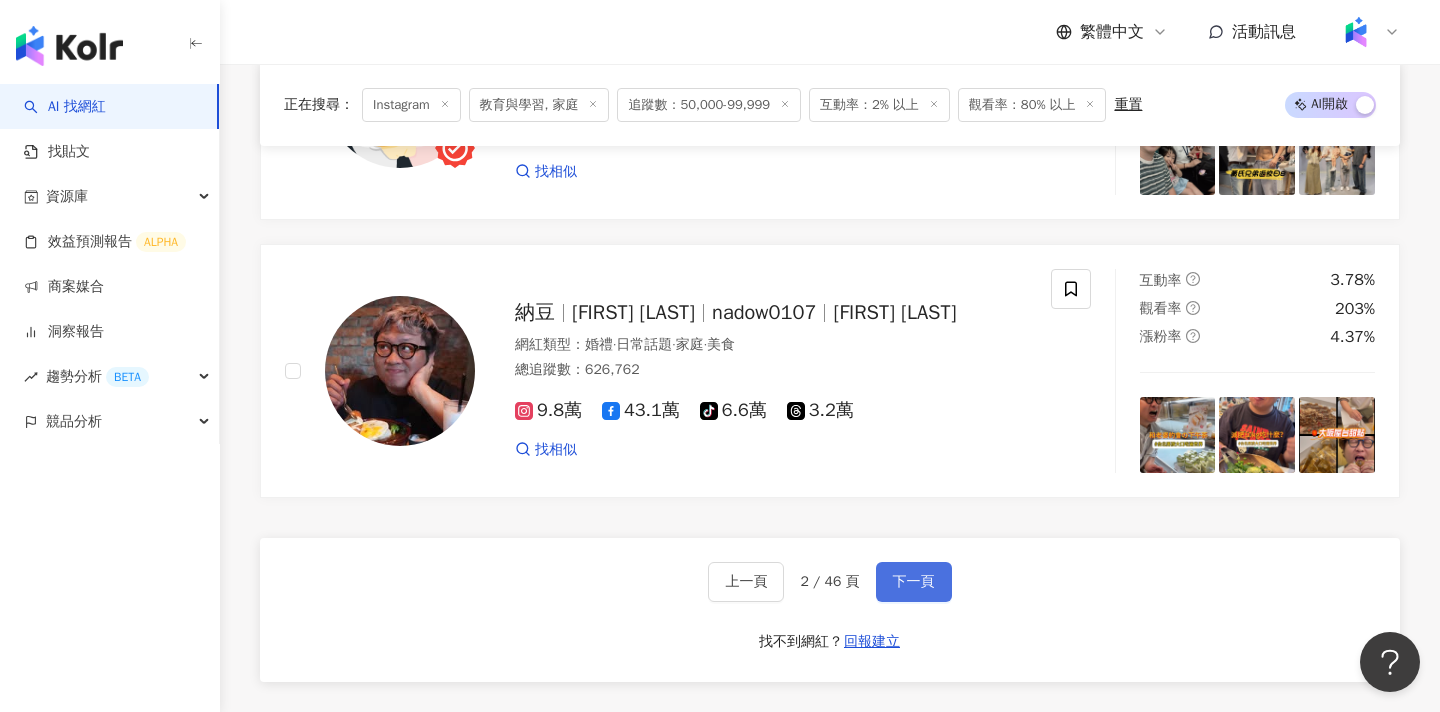 click on "下一頁" at bounding box center (914, 582) 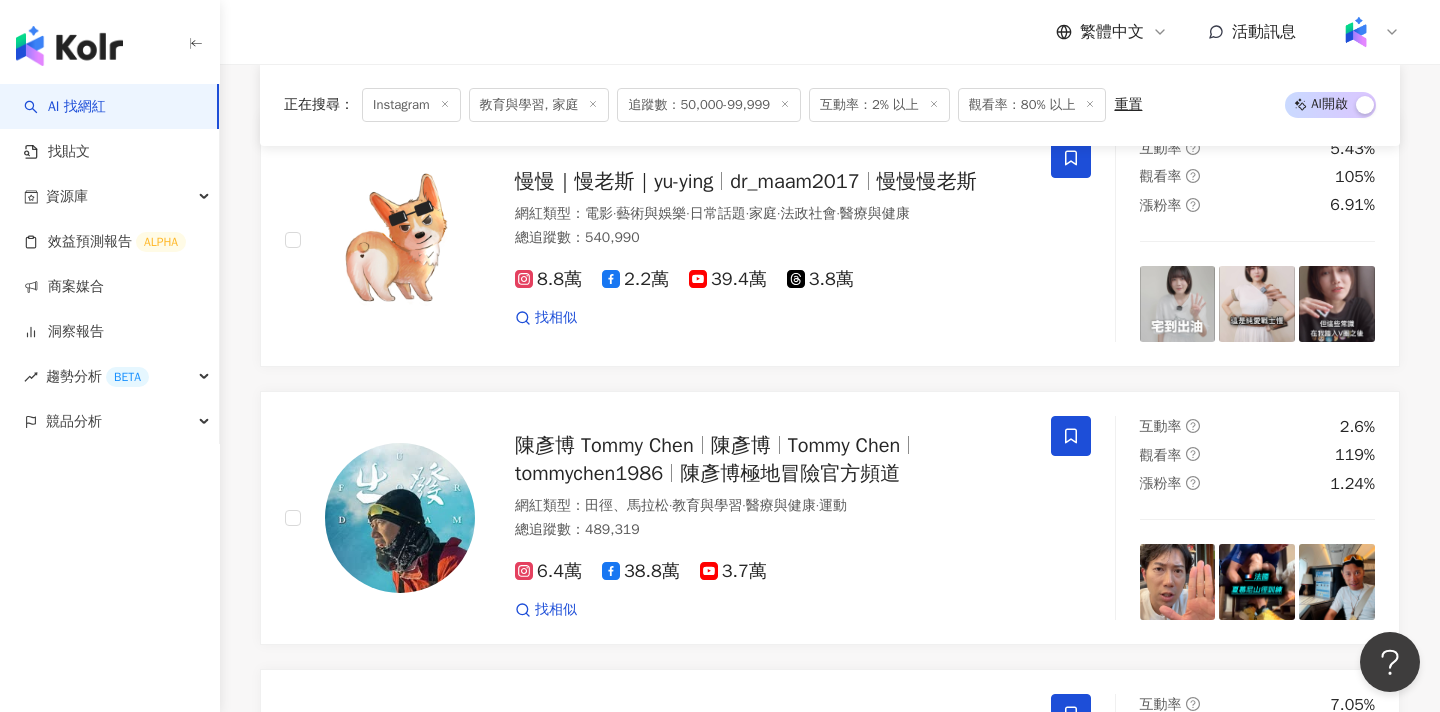scroll, scrollTop: 729, scrollLeft: 0, axis: vertical 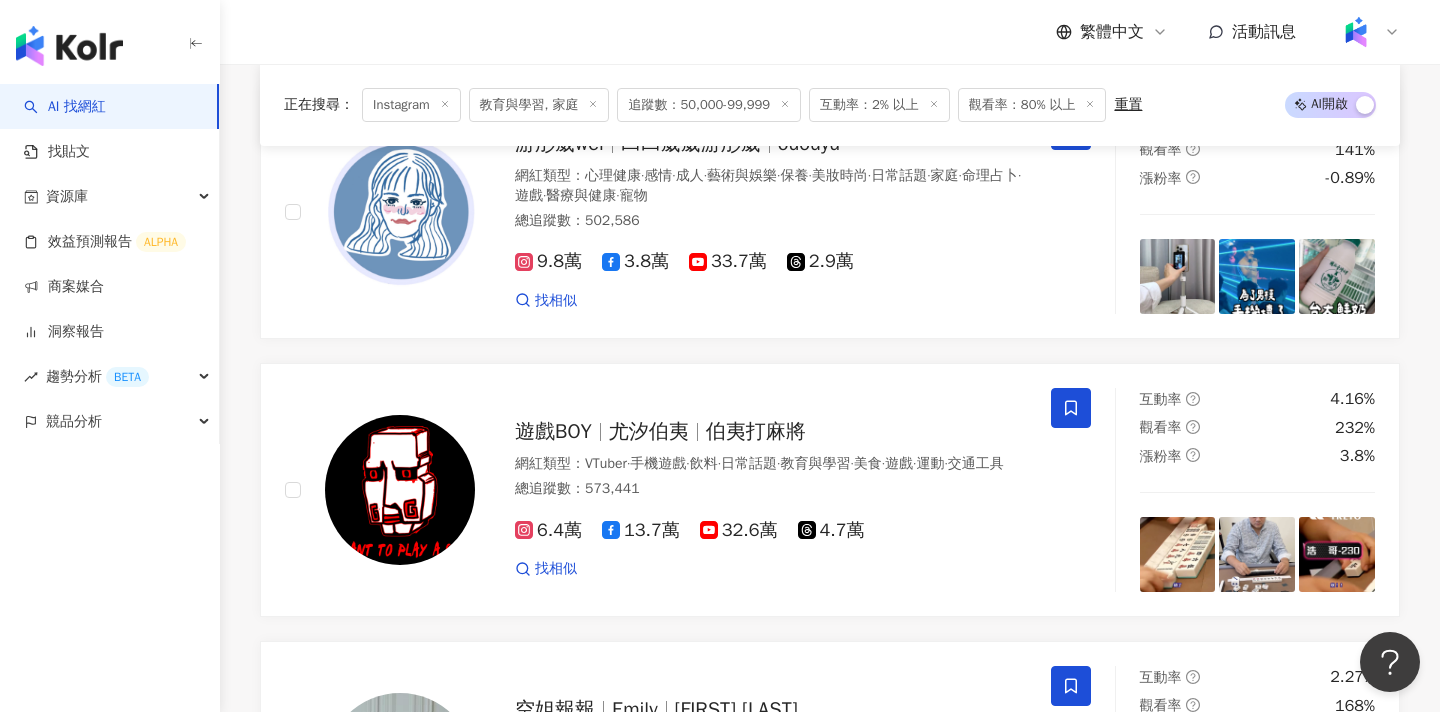 click on "正在搜尋 ： Instagram 教育與學習, 家庭 追蹤數：50,000-99,999 互動率：2% 以上 觀看率：80% 以上 重置 AI  開啟 AI  關閉 慢慢｜慢老斯｜yu-ying dr_maam2017 慢慢慢老斯 網紅類型 ： 電影  ·  藝術與娛樂  ·  日常話題  ·  家庭  ·  法政社會  ·  醫療與健康 總追蹤數 ： 540,990 8.8萬 2.2萬 39.4萬 3.8萬 找相似 互動率 5.43% 觀看率 105% 漲粉率 6.91% 陳彥博 Tommy Chen 陳彥博 Tommy Chen tommychen1986 陳彥博極地冒險官方頻道 網紅類型 ： 田徑、馬拉松  ·  教育與學習  ·  醫療與健康  ·  運動 總追蹤數 ： 489,319 6.4萬 38.8萬 3.7萬 找相似 互動率 2.6% 觀看率 119% 漲粉率 1.24% 爆哥 劉昶亨 辛亥爆哥 火暴可可 小蠍 - 爆哥精華頻道 Laenou Neal 網紅類型 ： 手機遊戲  ·  科技  ·  教育與學習  ·  遊戲  ·  穿搭 總追蹤數 ： 537,517 6.9萬 8.6萬 38.2萬 找相似 互動率 7.05% 觀看率 229% 漲粉率 -0.09% 陳凱蒂 katie凱蒂兒 ：  ·" at bounding box center [830, -546] 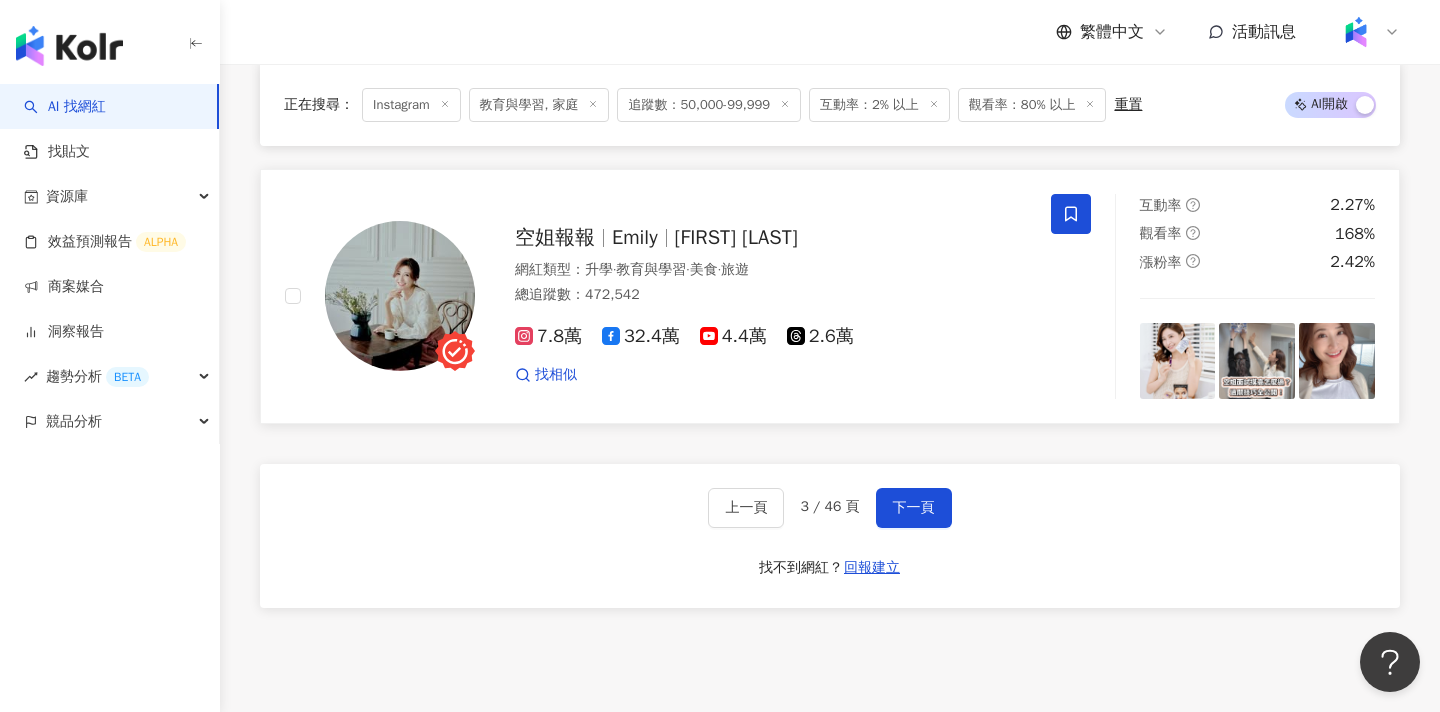 scroll, scrollTop: 3772, scrollLeft: 0, axis: vertical 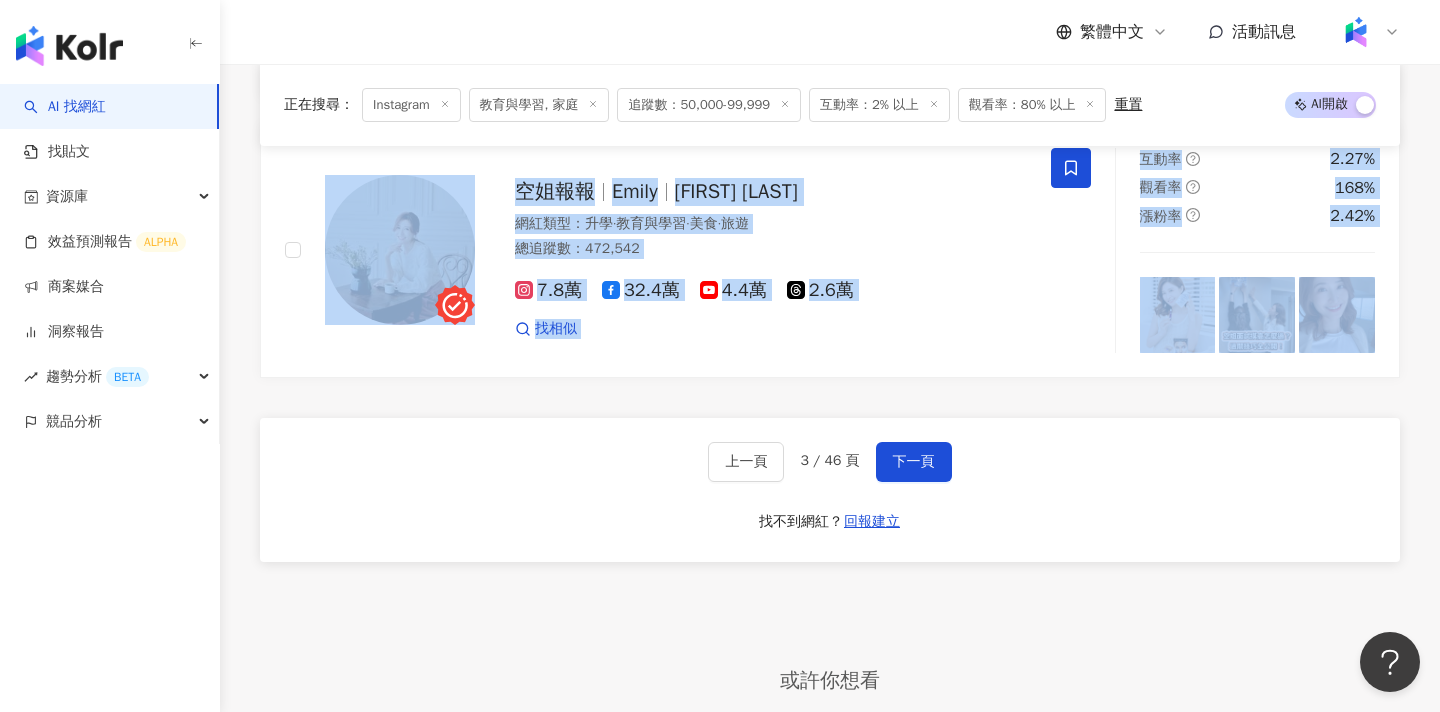 click on "慢慢｜慢老斯｜yu-ying dr_maam2017 慢慢慢老斯 網紅類型 ： 電影  ·  藝術與娛樂  ·  日常話題  ·  家庭  ·  法政社會  ·  醫療與健康 總追蹤數 ： 540,990 8.8萬 2.2萬 39.4萬 3.8萬 找相似 互動率 5.43% 觀看率 105% 漲粉率 6.91% 陳彥博 Tommy Chen 陳彥博 Tommy Chen tommychen1986 陳彥博極地冒險官方頻道 網紅類型 ： 田徑、馬拉松  ·  教育與學習  ·  醫療與健康  ·  運動 總追蹤數 ： 489,319 6.4萬 38.8萬 3.7萬 找相似 互動率 2.6% 觀看率 119% 漲粉率 1.24% 爆哥 劉昶亨 辛亥爆哥 火暴可可 小蠍 - 爆哥精華頻道 Laenou Neal 網紅類型 ： 手機遊戲  ·  科技  ·  教育與學習  ·  遊戲  ·  穿搭 總追蹤數 ： 537,517 6.9萬 8.6萬 38.2萬 找相似 互動率 7.05% 觀看率 229% 漲粉率 -0.09% 陳凱蒂 katie凱蒂兒 凱蒂老師 網紅類型 ： 登山攀岩  ·  日常話題  ·  教育與學習  ·  命理占卜  ·  旅遊 總追蹤數 ： 567,687 7.5萬 1.9萬 6.5萬" at bounding box center [830, -1142] 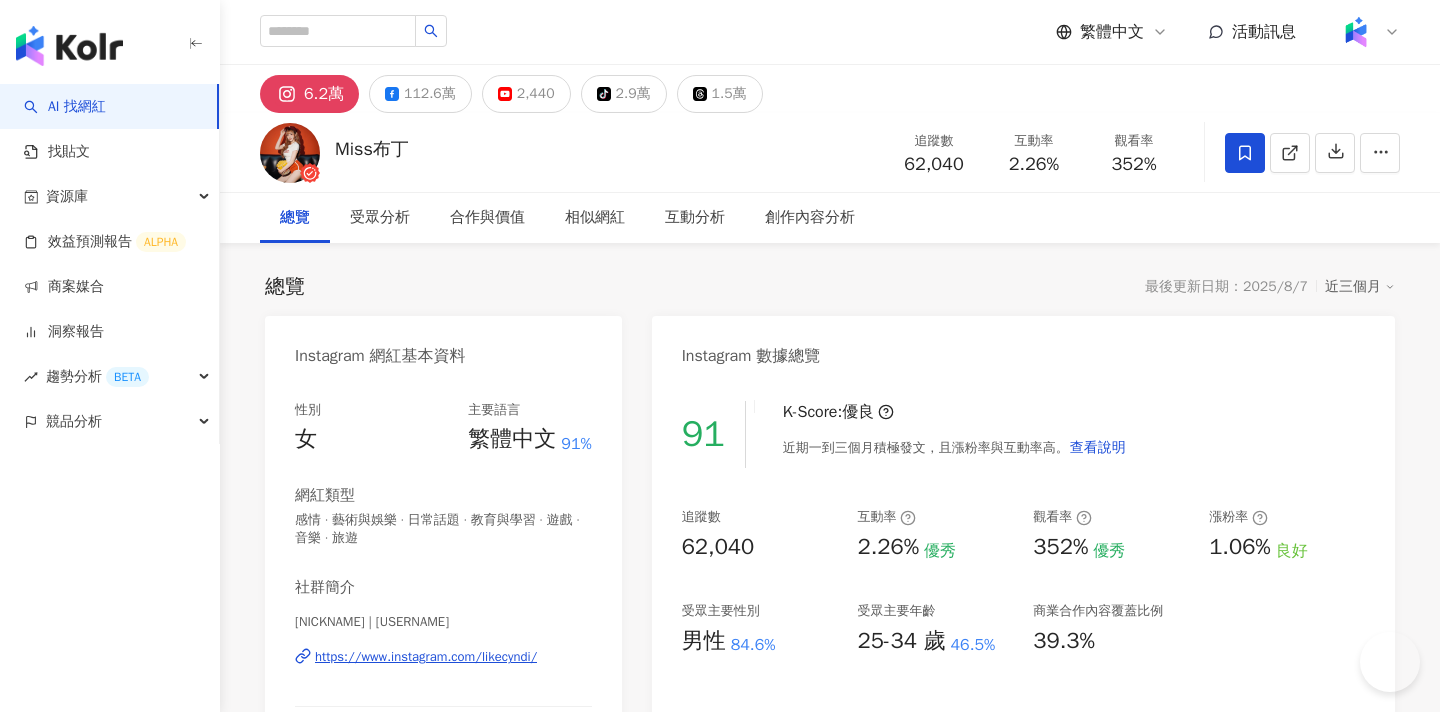 scroll, scrollTop: 0, scrollLeft: 0, axis: both 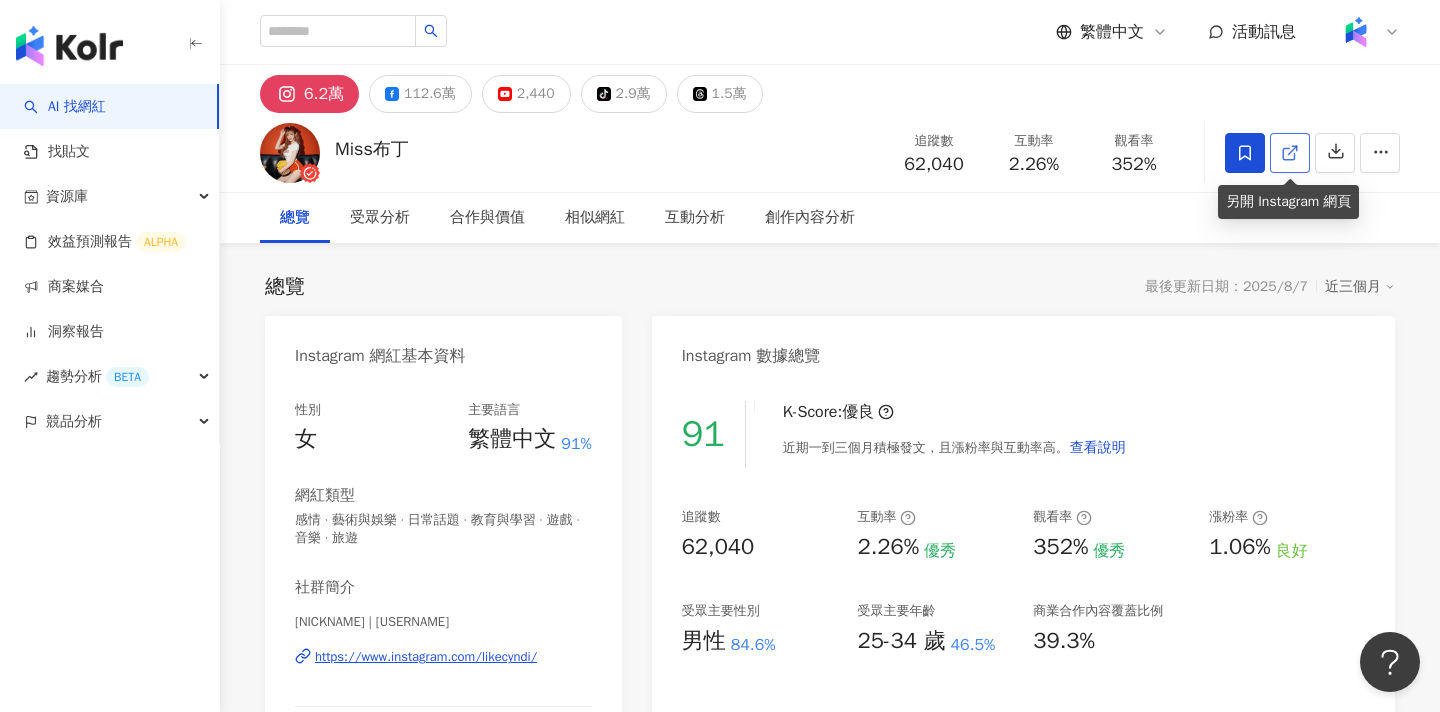click at bounding box center (1290, 153) 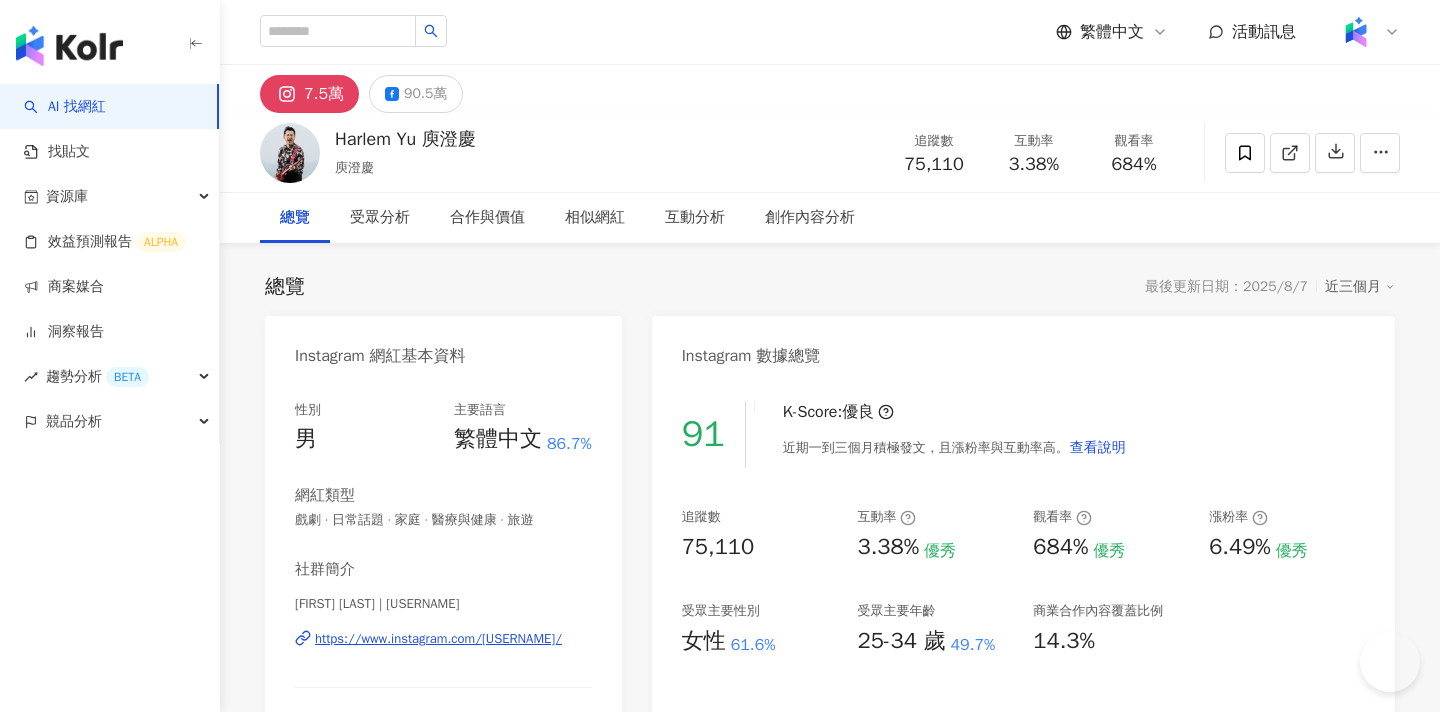 scroll, scrollTop: 0, scrollLeft: 0, axis: both 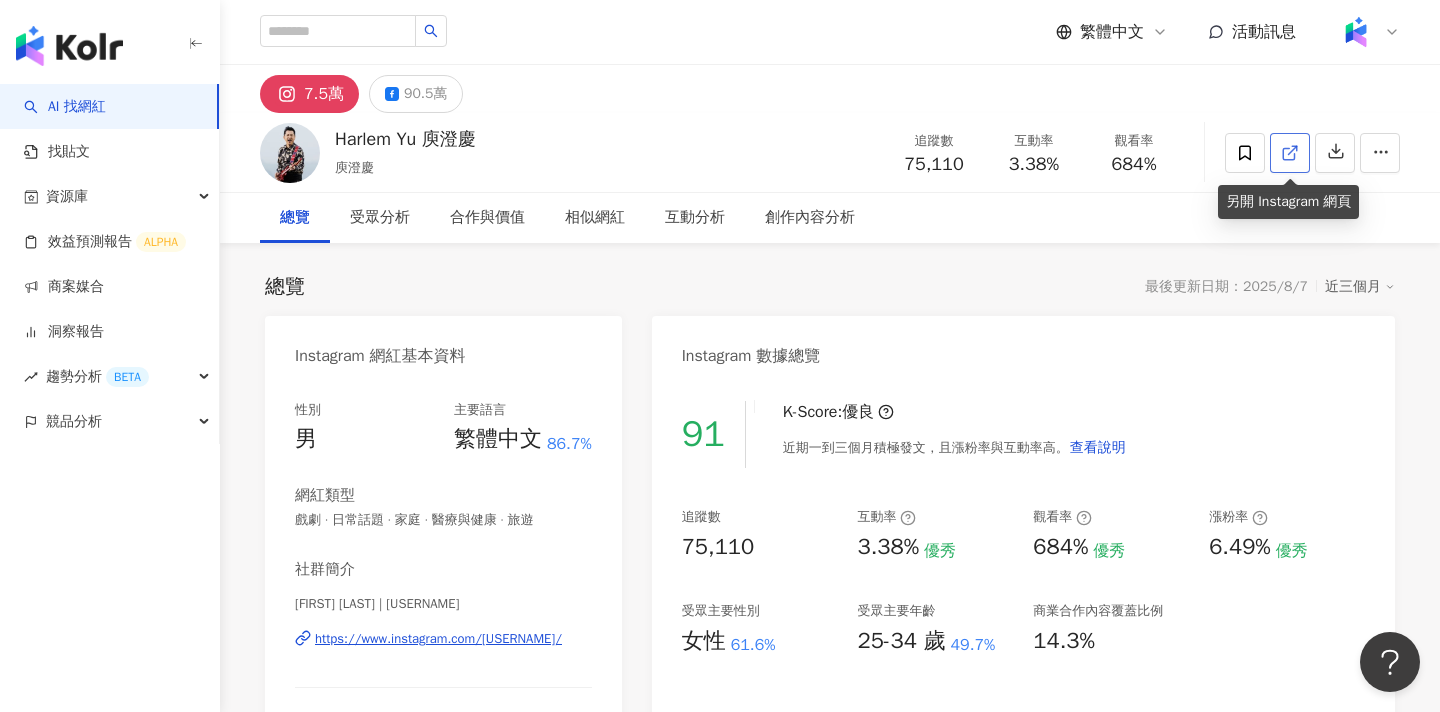 click 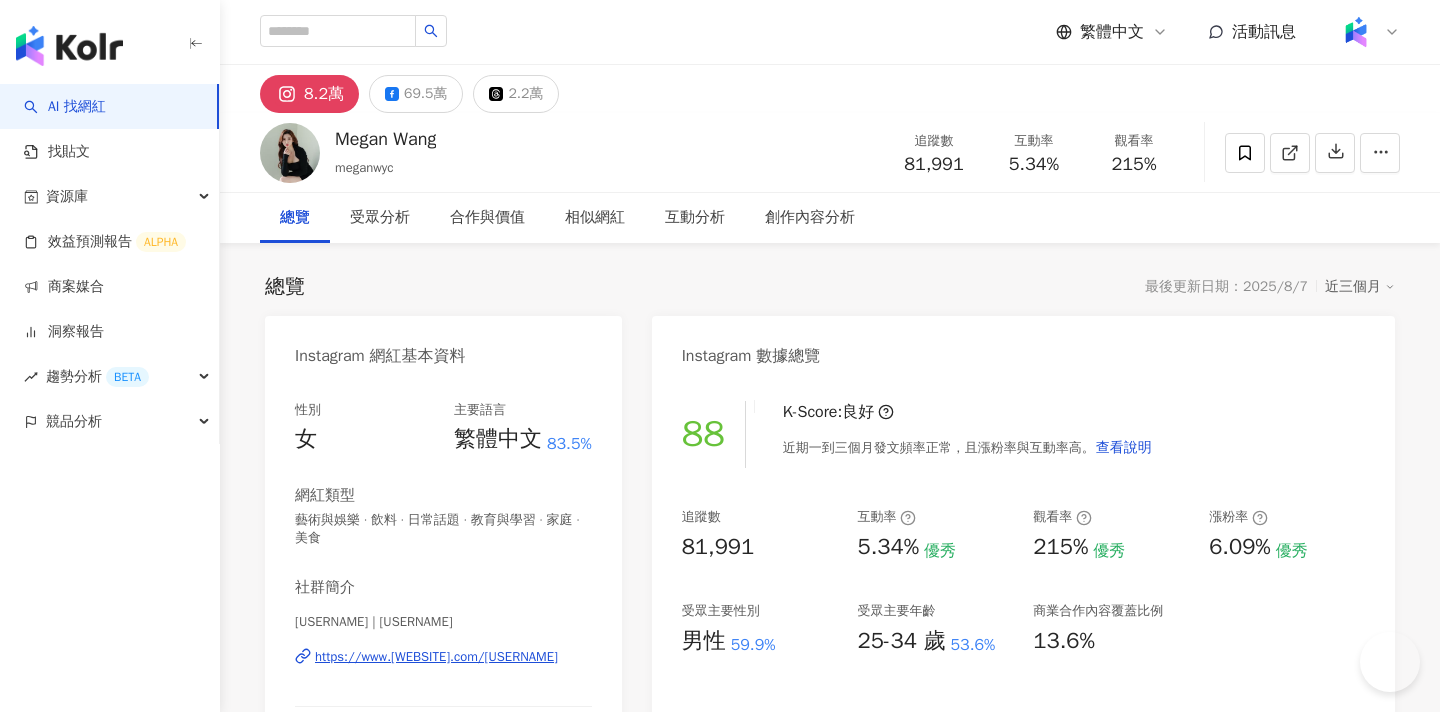 click at bounding box center (1290, 153) 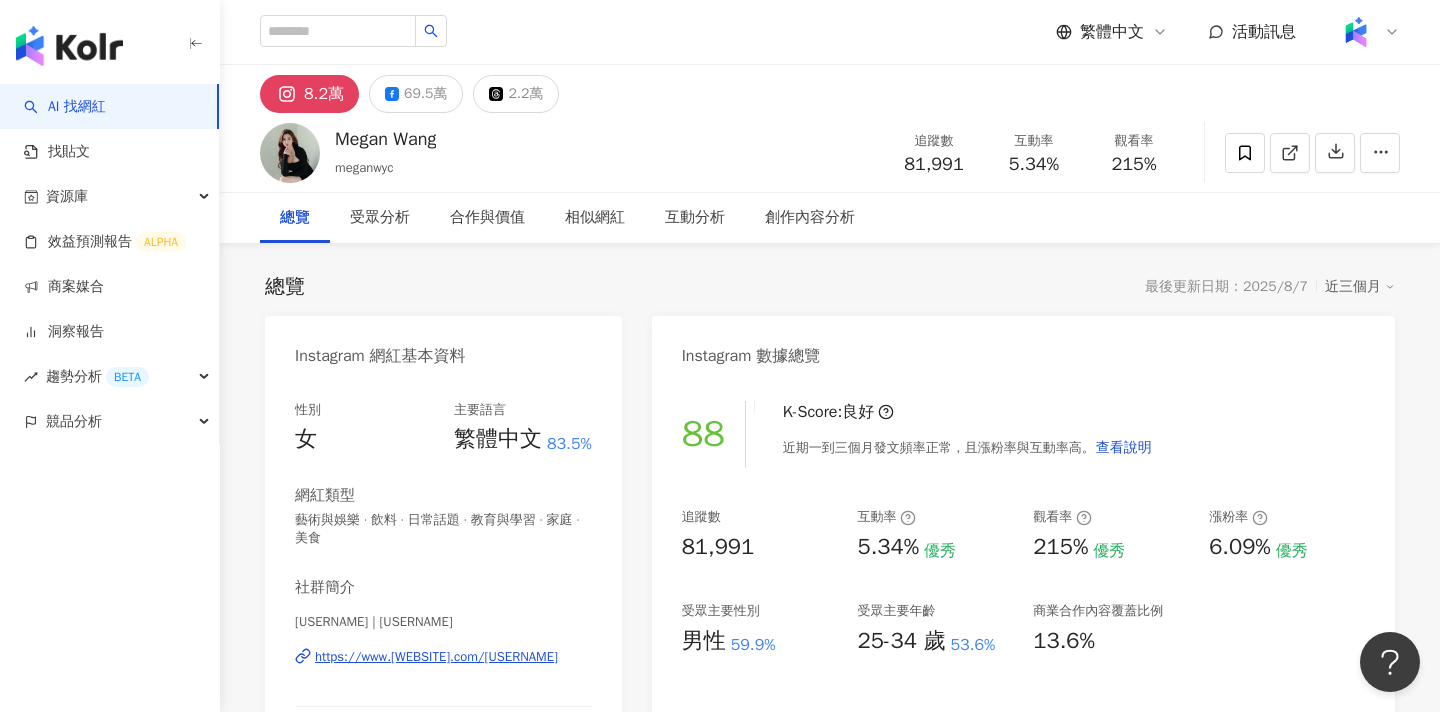 scroll, scrollTop: 0, scrollLeft: 0, axis: both 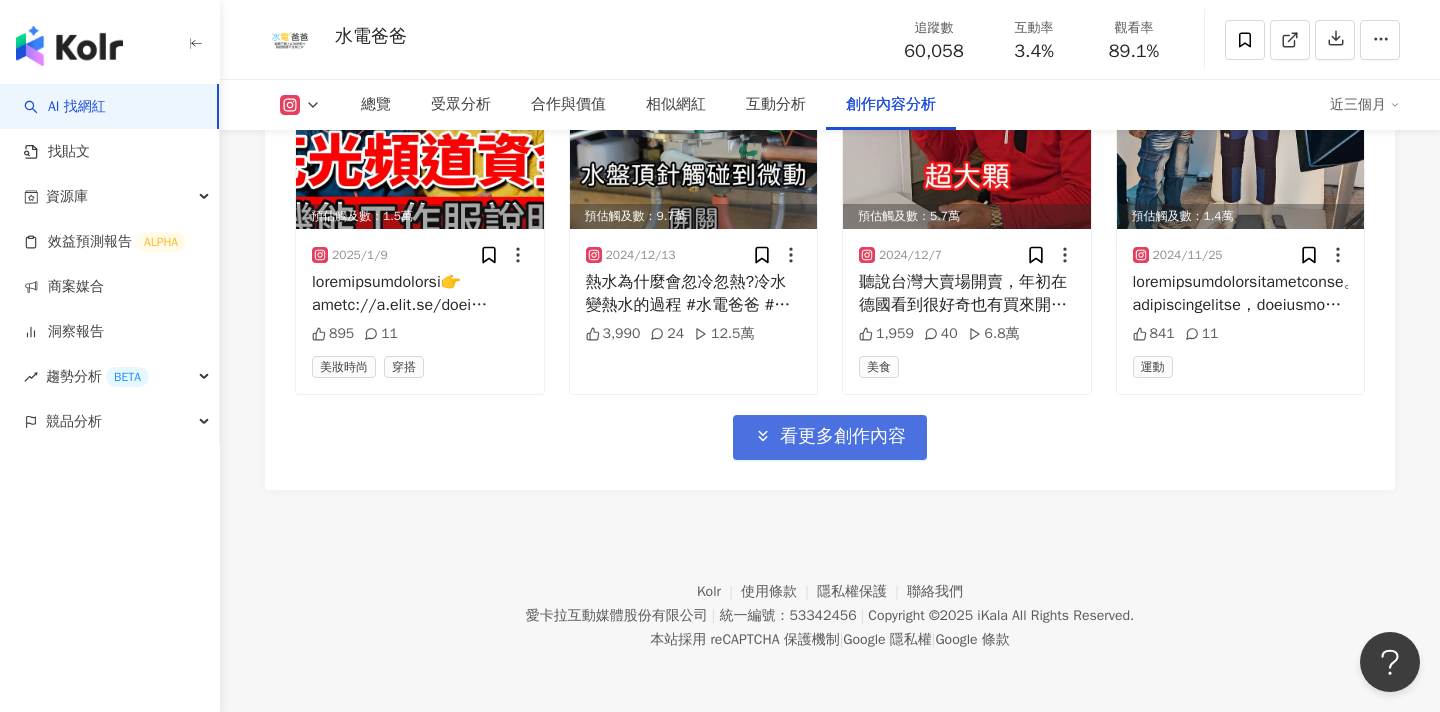 click on "看更多創作內容" at bounding box center (830, 437) 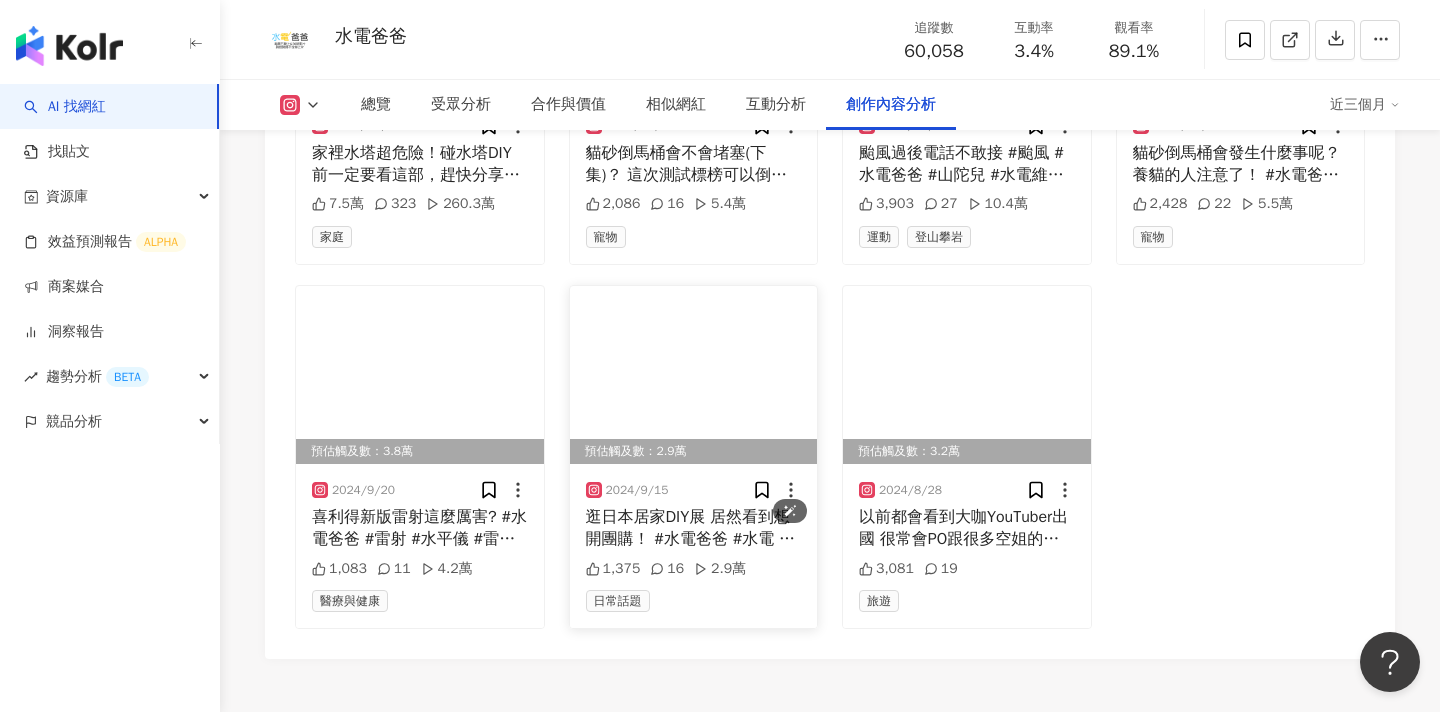 scroll, scrollTop: 7656, scrollLeft: 0, axis: vertical 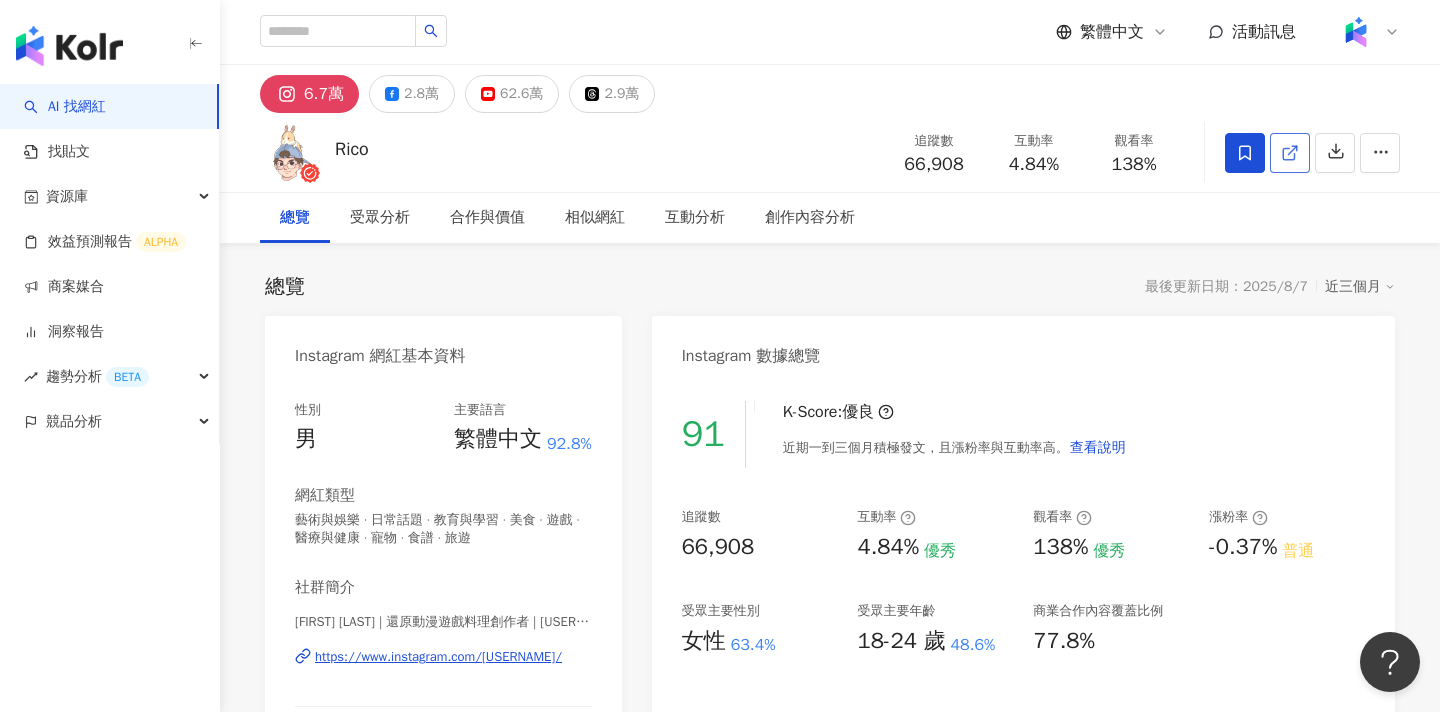 click 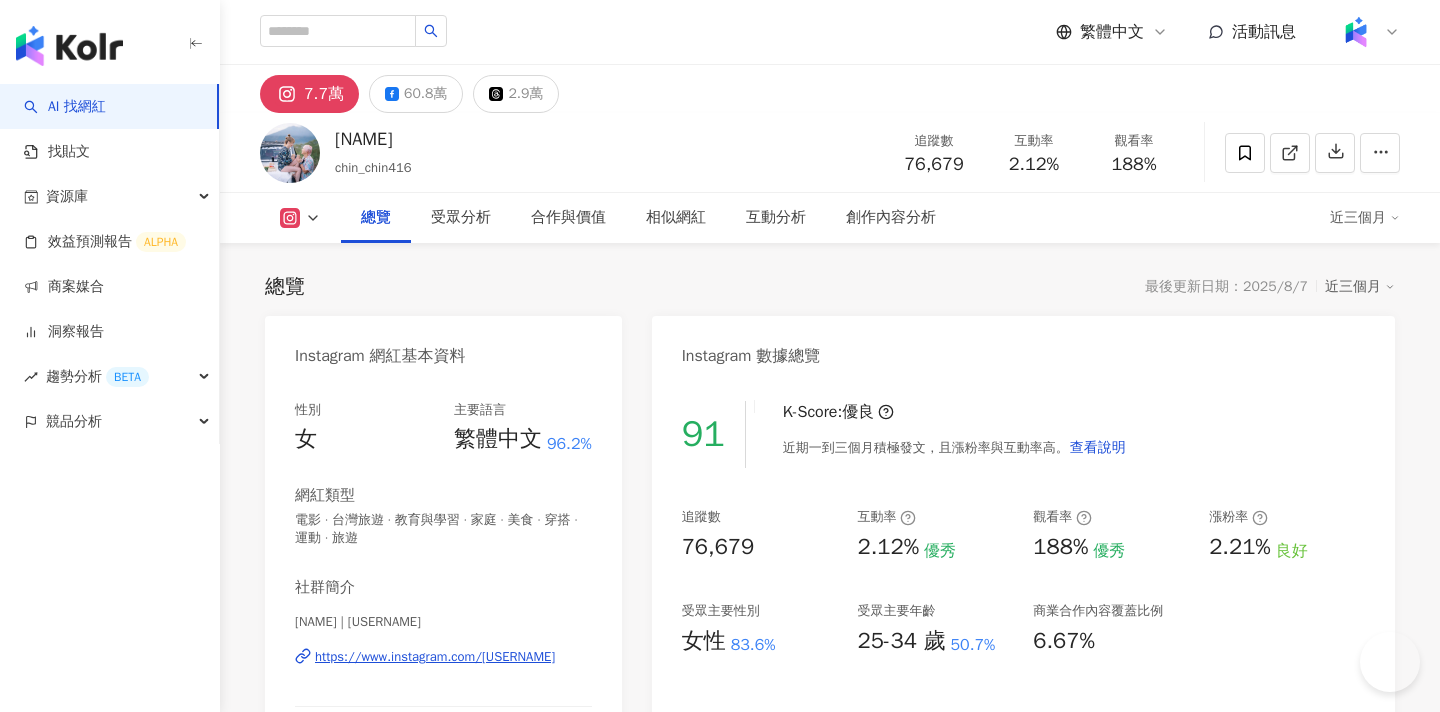 scroll, scrollTop: 0, scrollLeft: 0, axis: both 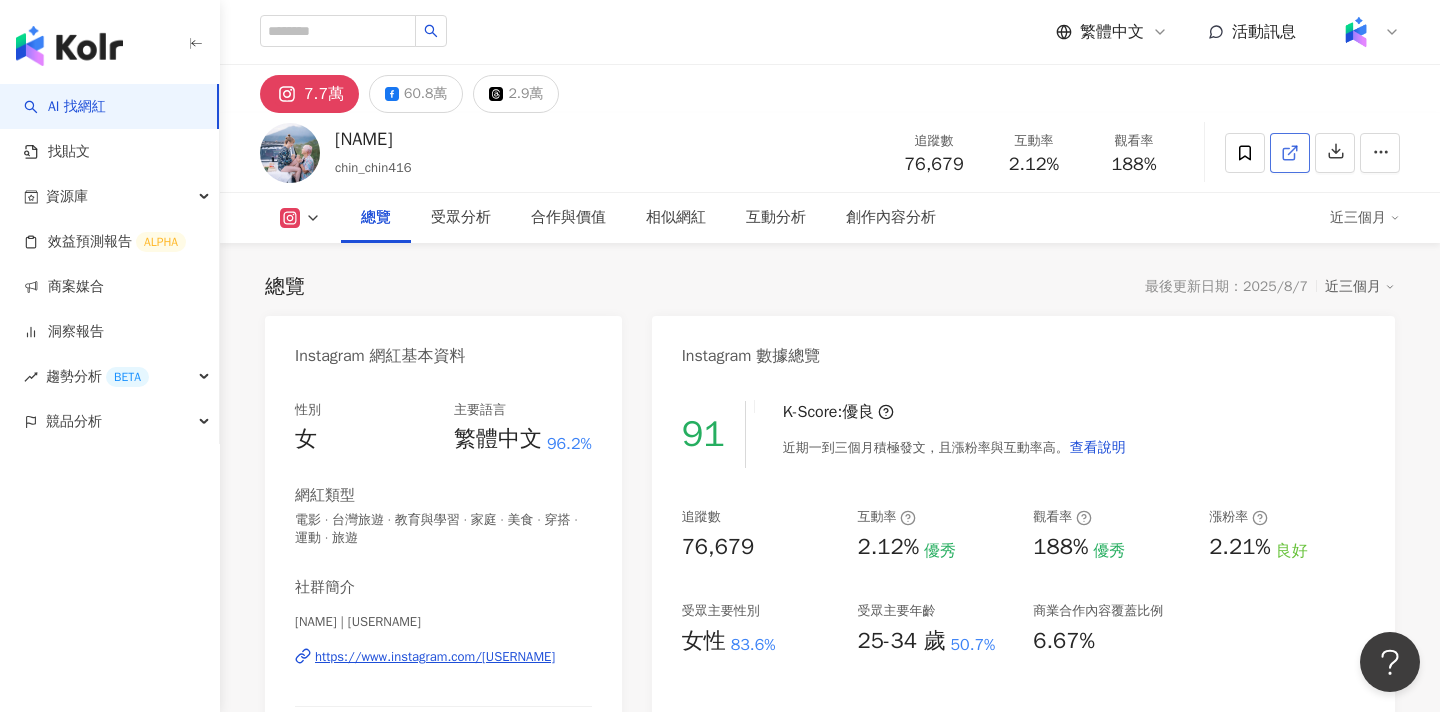 click 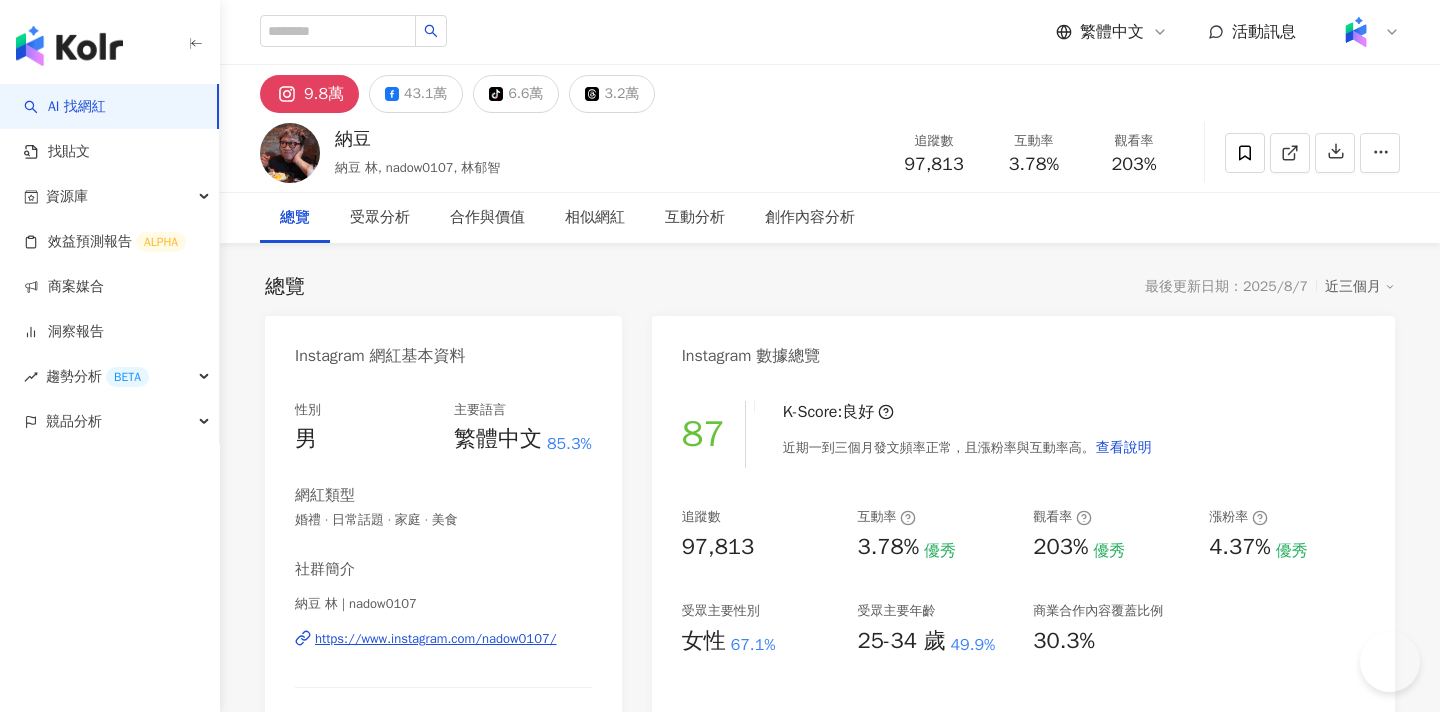 scroll, scrollTop: 0, scrollLeft: 0, axis: both 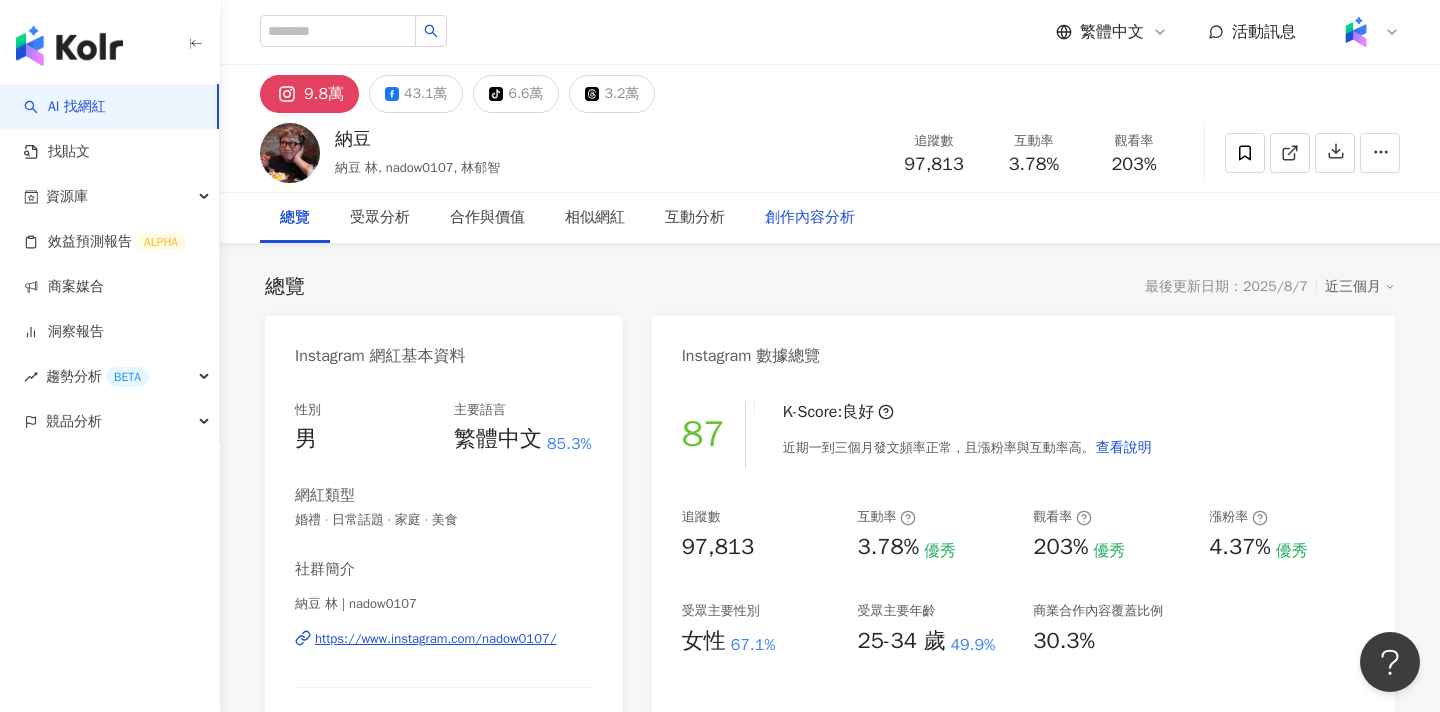 click on "創作內容分析" at bounding box center (810, 218) 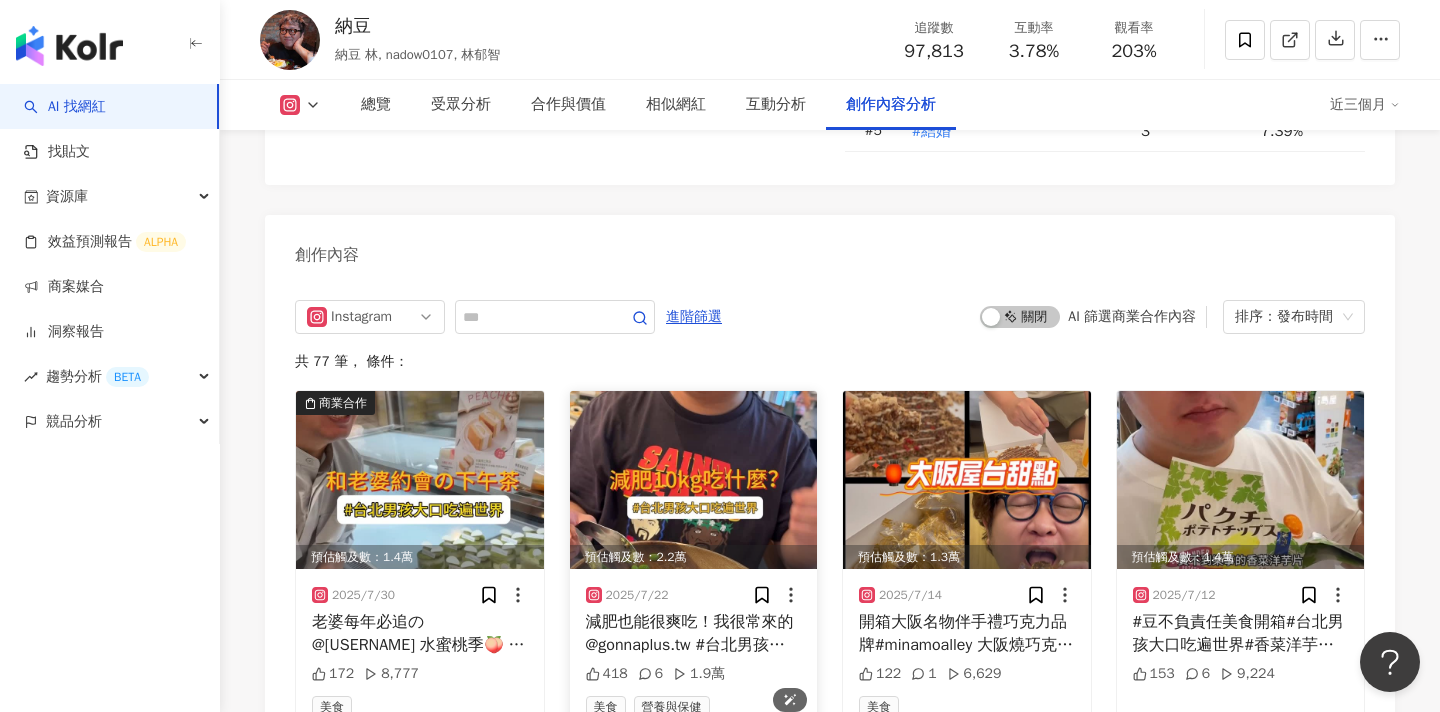 scroll, scrollTop: 5899, scrollLeft: 0, axis: vertical 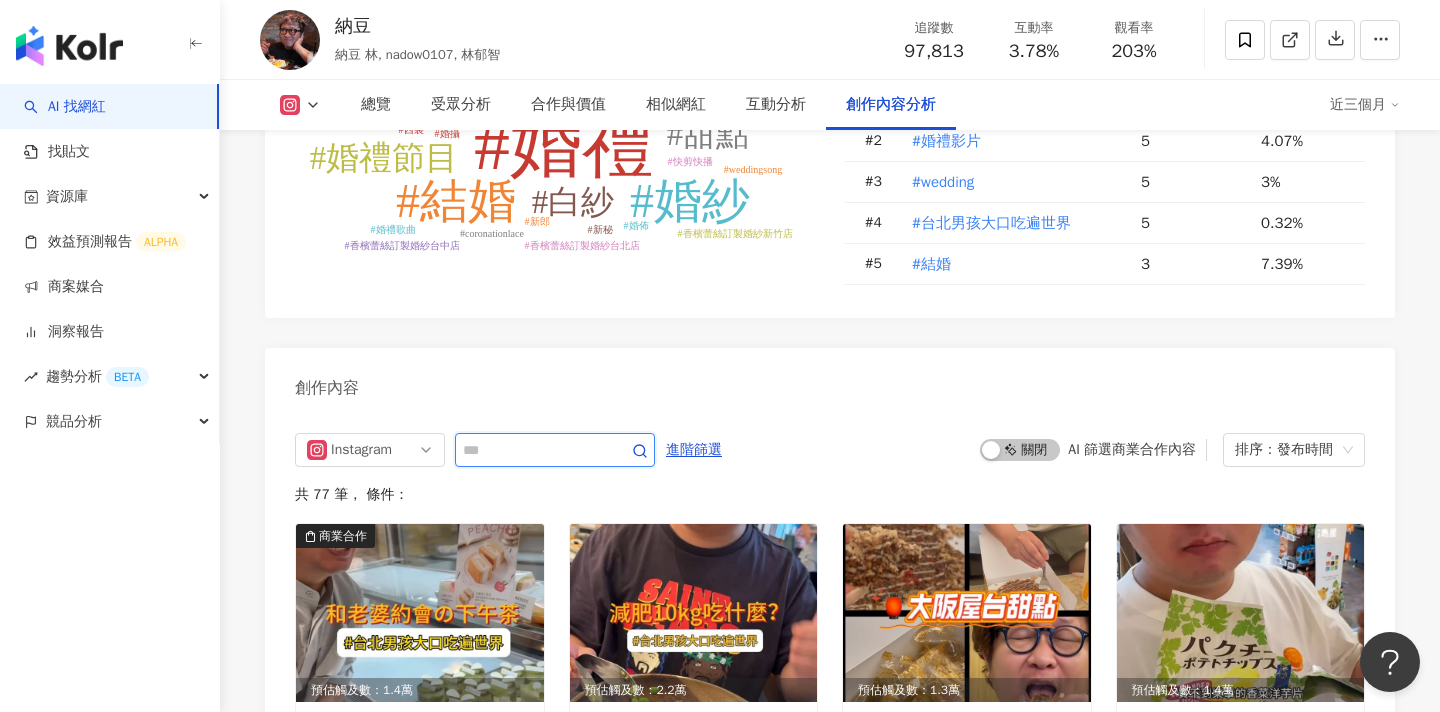 click at bounding box center [533, 450] 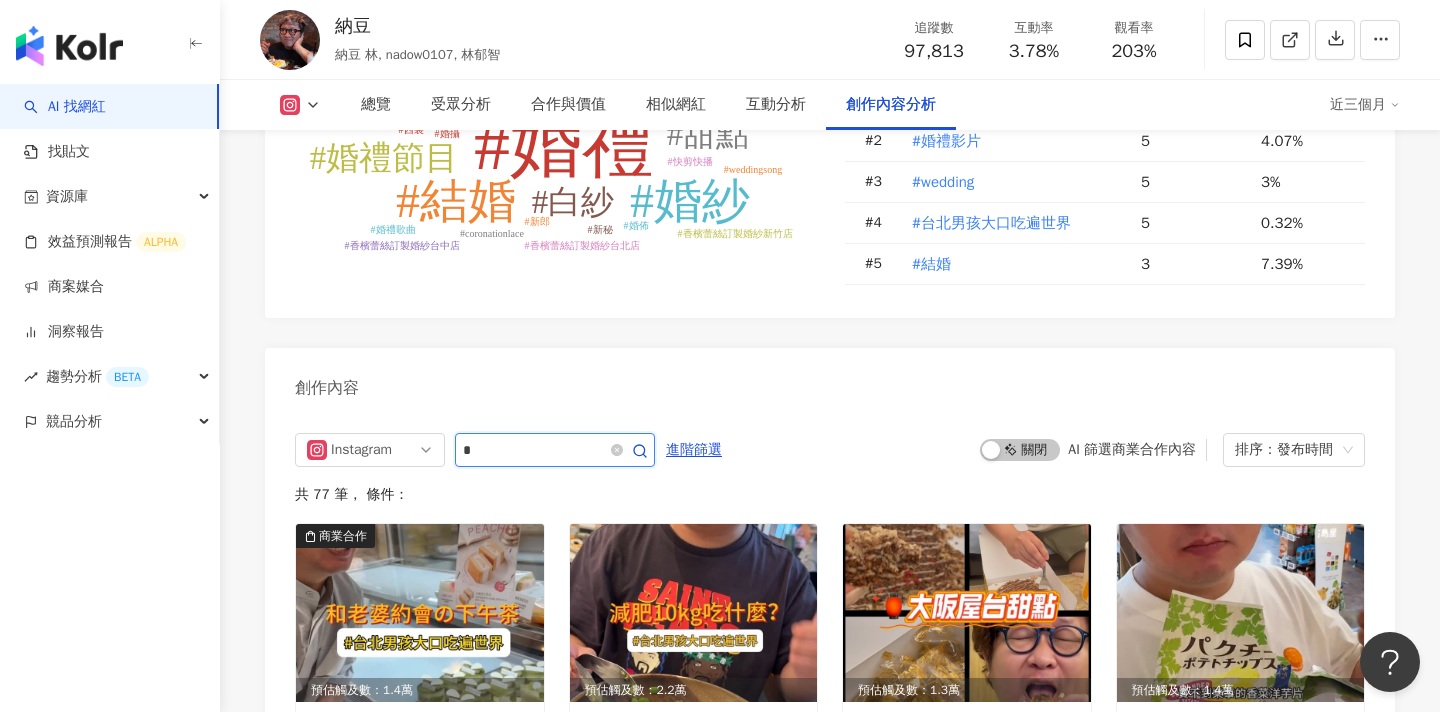 type on "*" 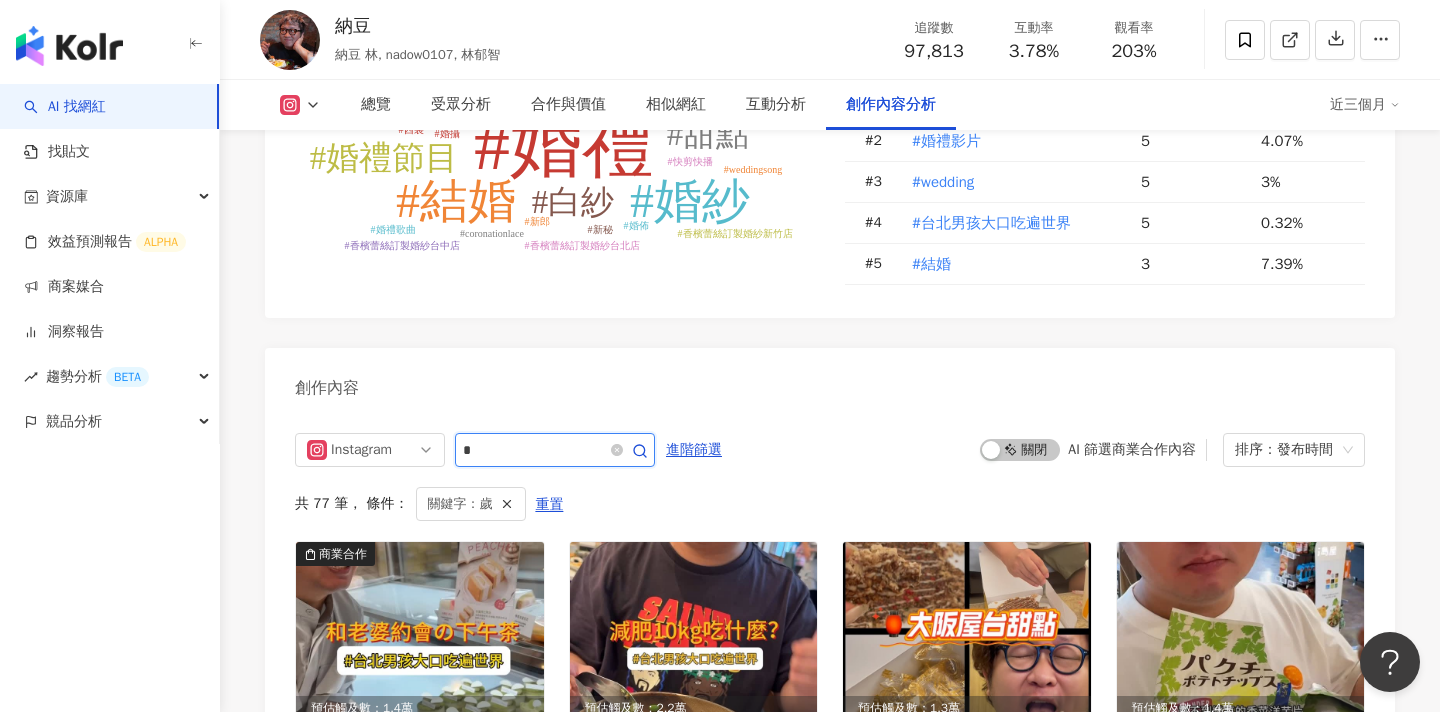 scroll, scrollTop: 6141, scrollLeft: 0, axis: vertical 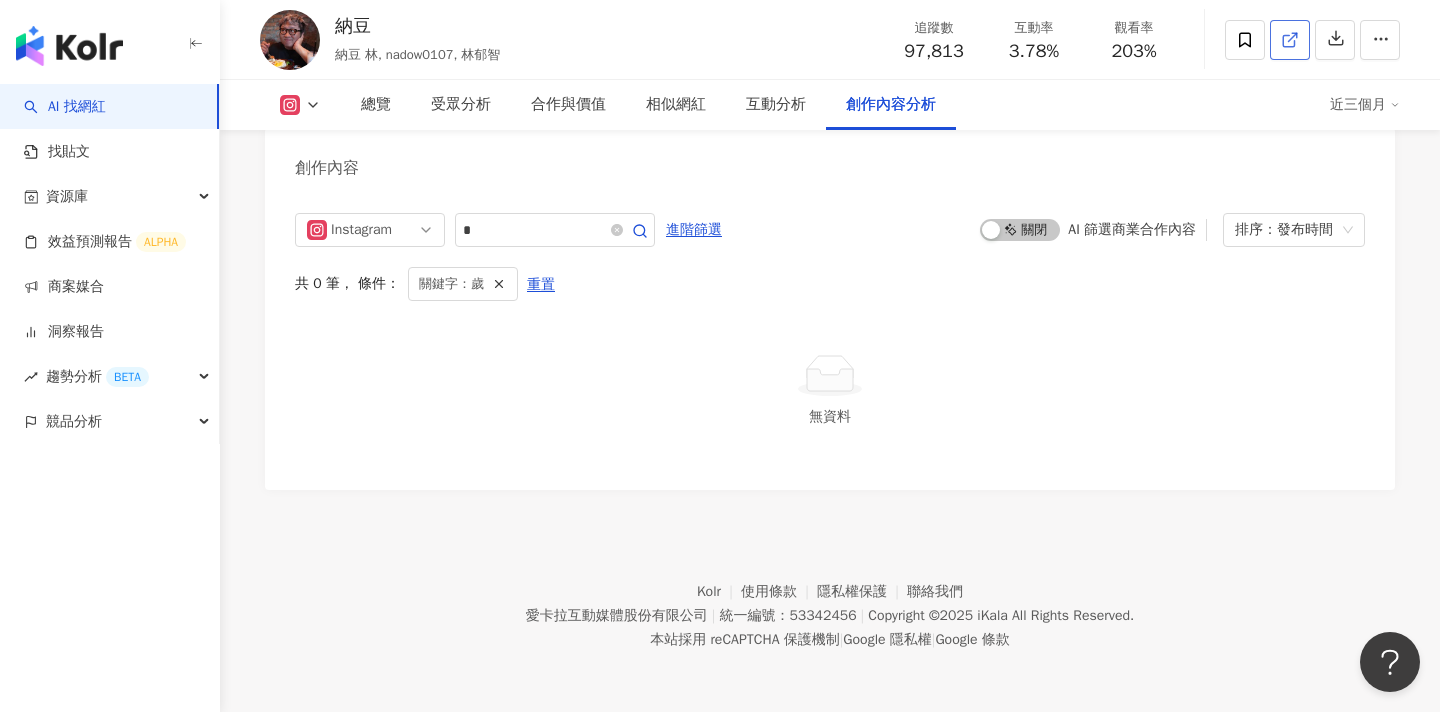 click at bounding box center [1290, 40] 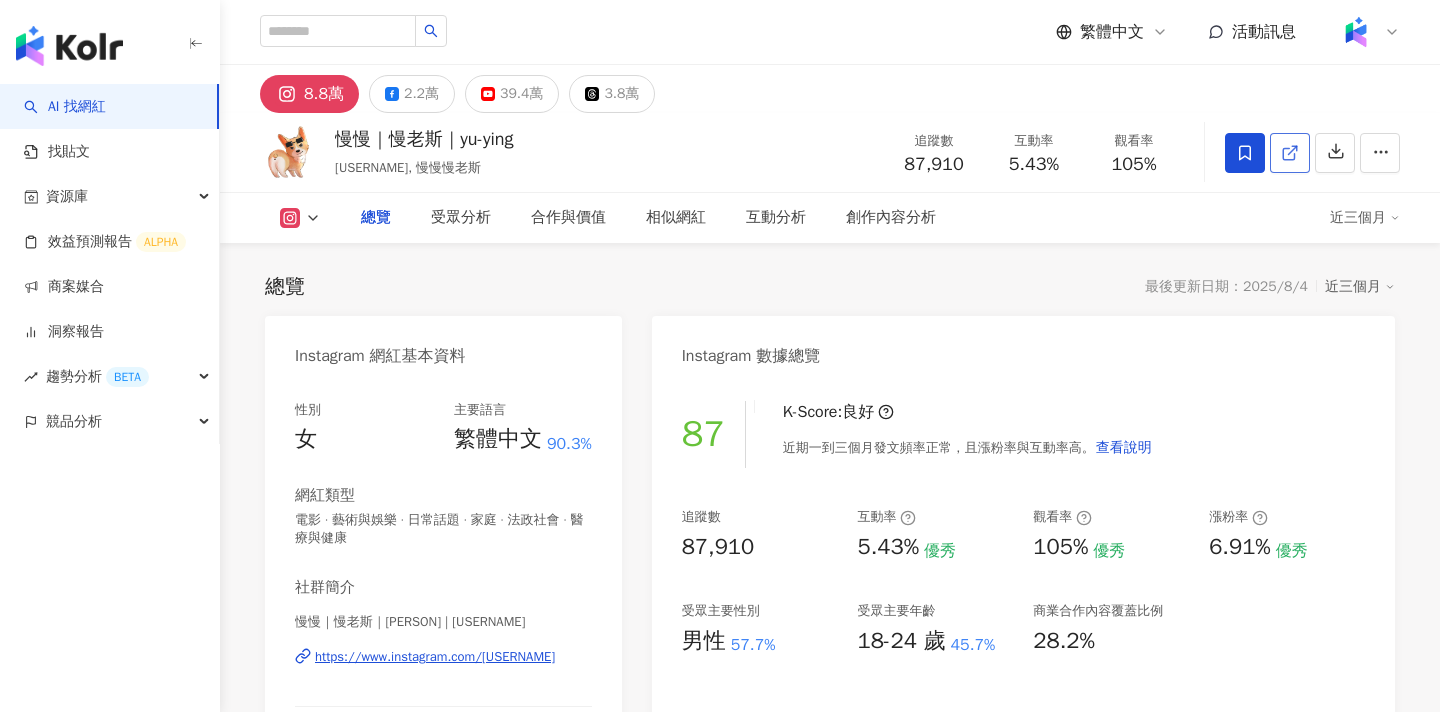 click at bounding box center (1290, 153) 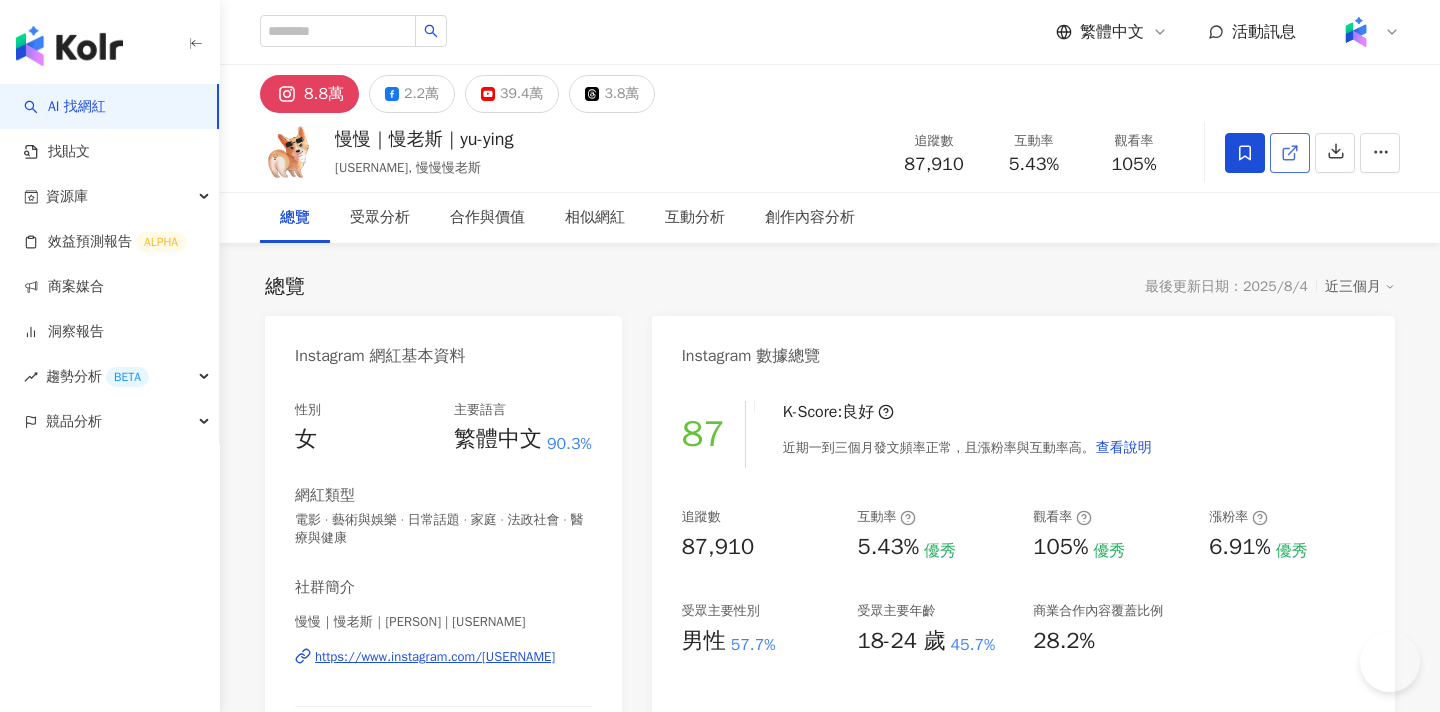 scroll, scrollTop: 0, scrollLeft: 0, axis: both 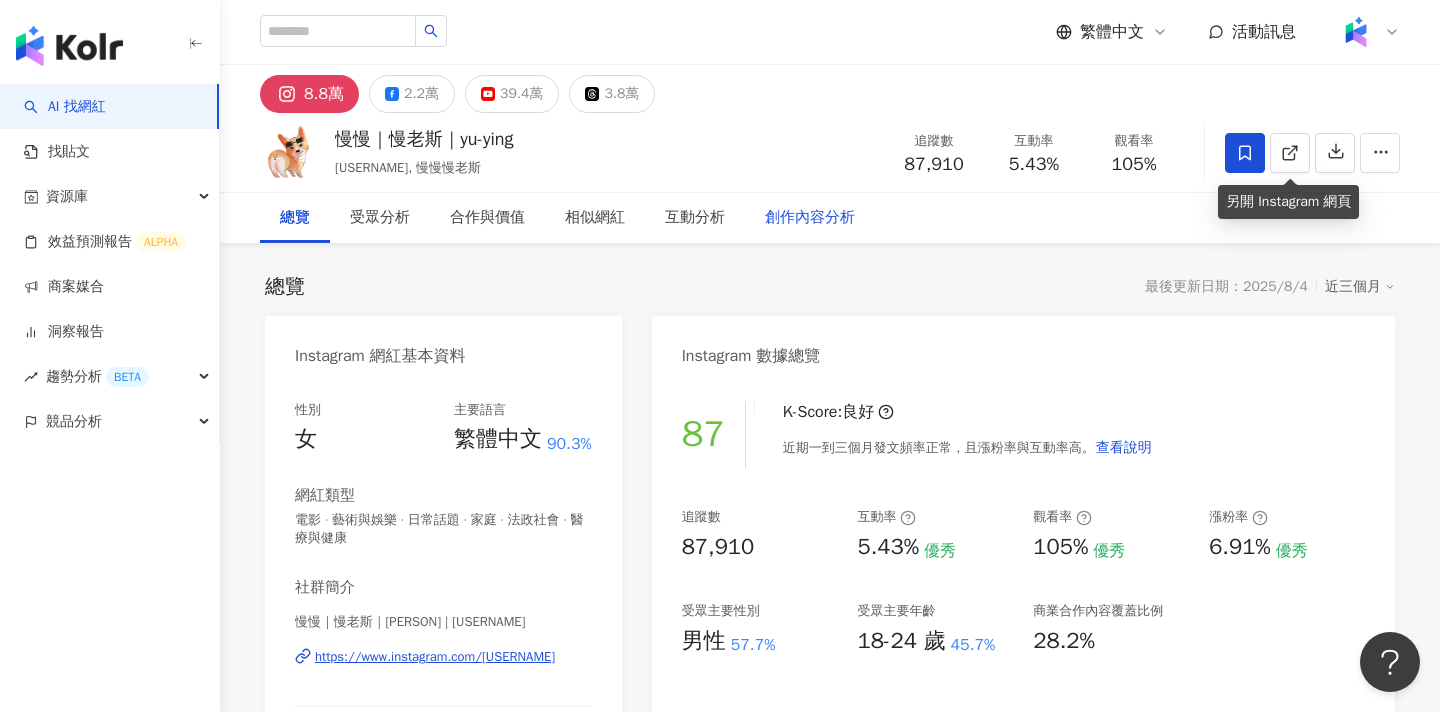click on "創作內容分析" at bounding box center (810, 218) 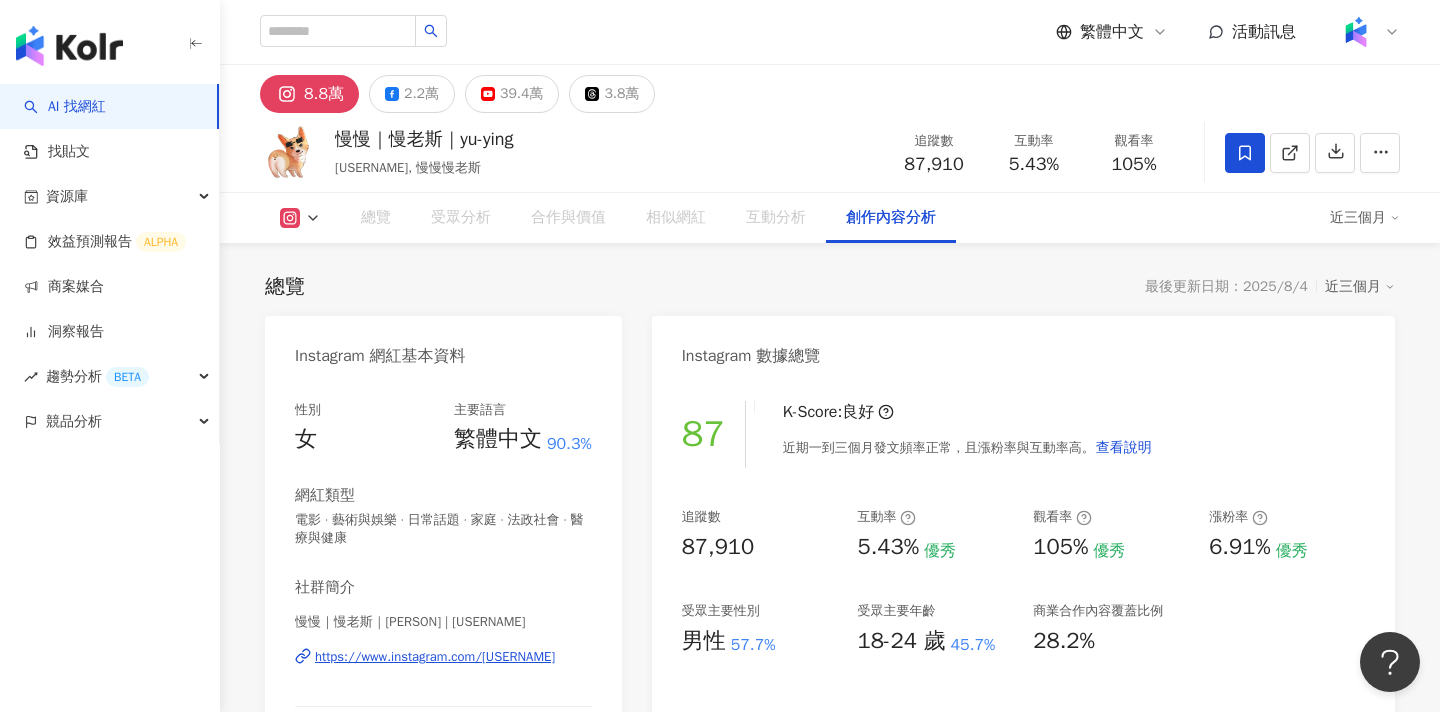 scroll, scrollTop: 5668, scrollLeft: 0, axis: vertical 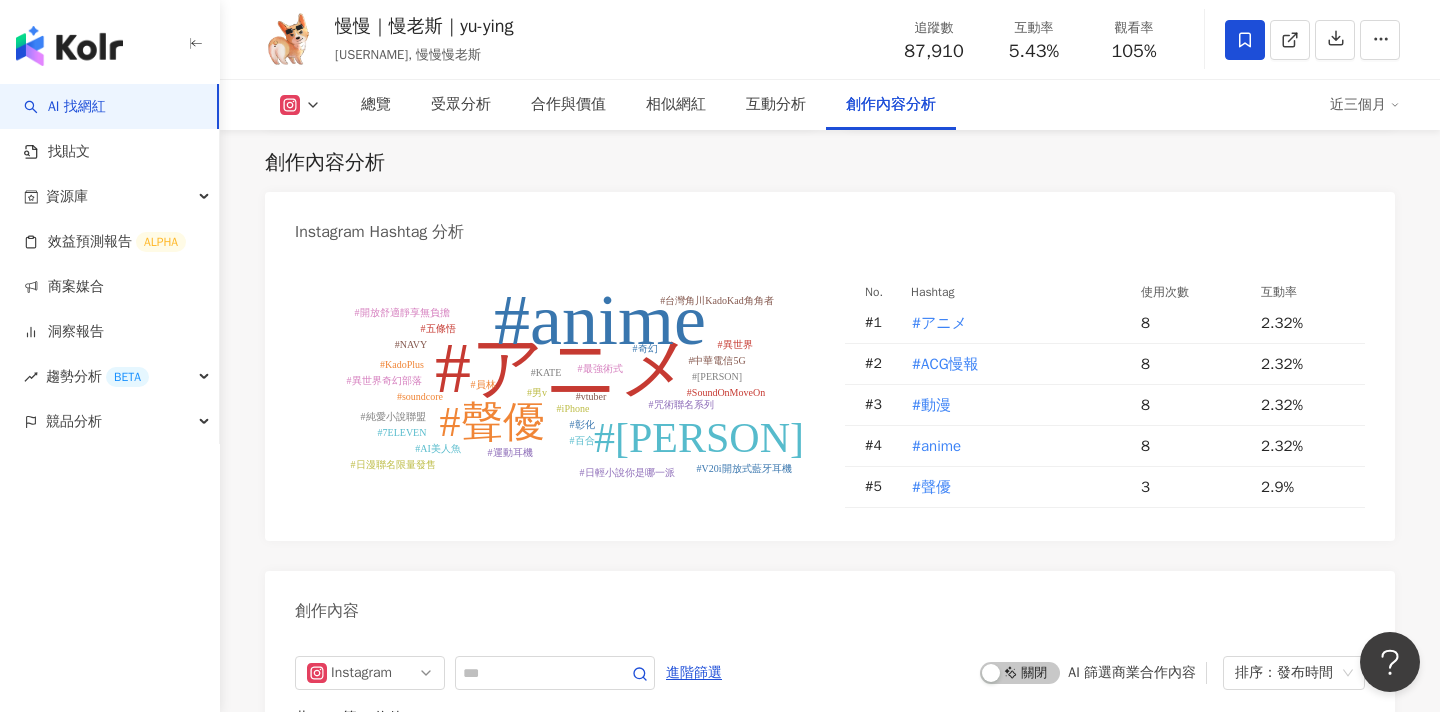 click 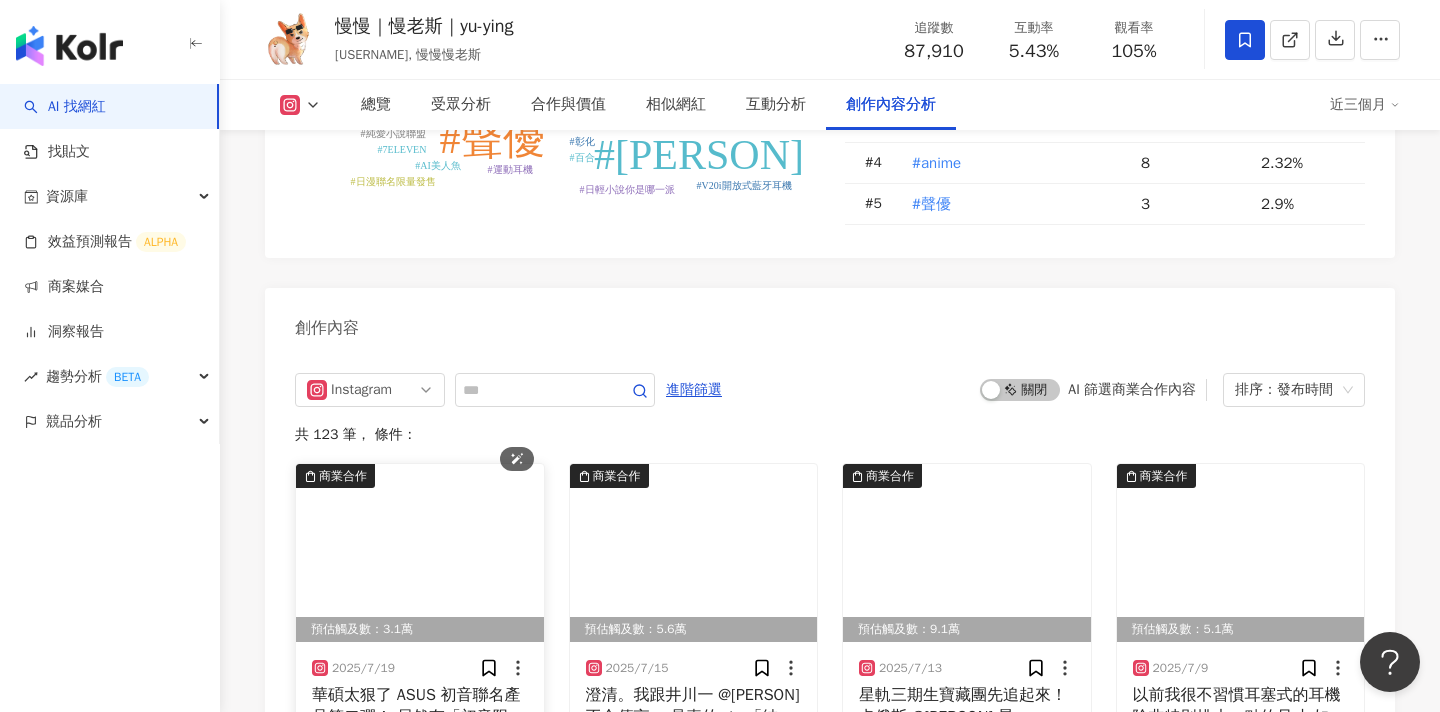 scroll, scrollTop: 6110, scrollLeft: 0, axis: vertical 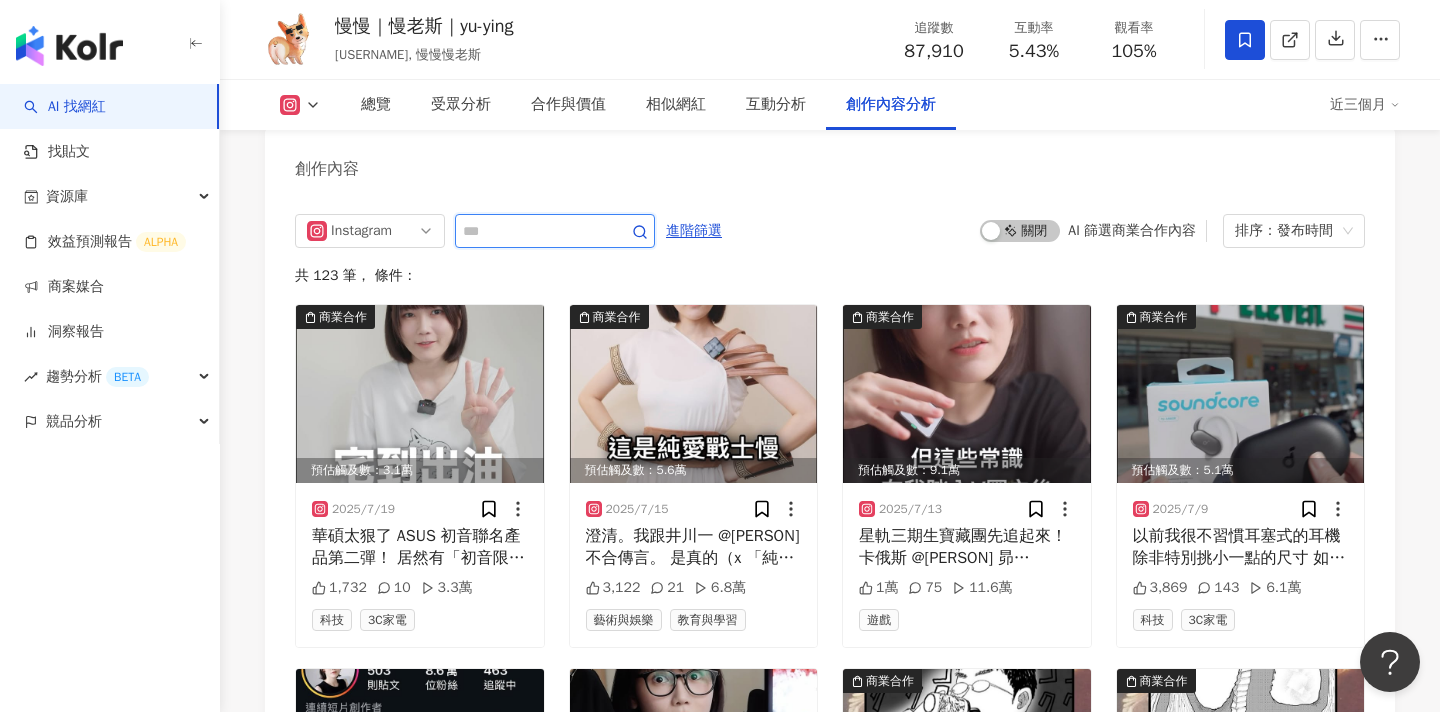 click at bounding box center [533, 231] 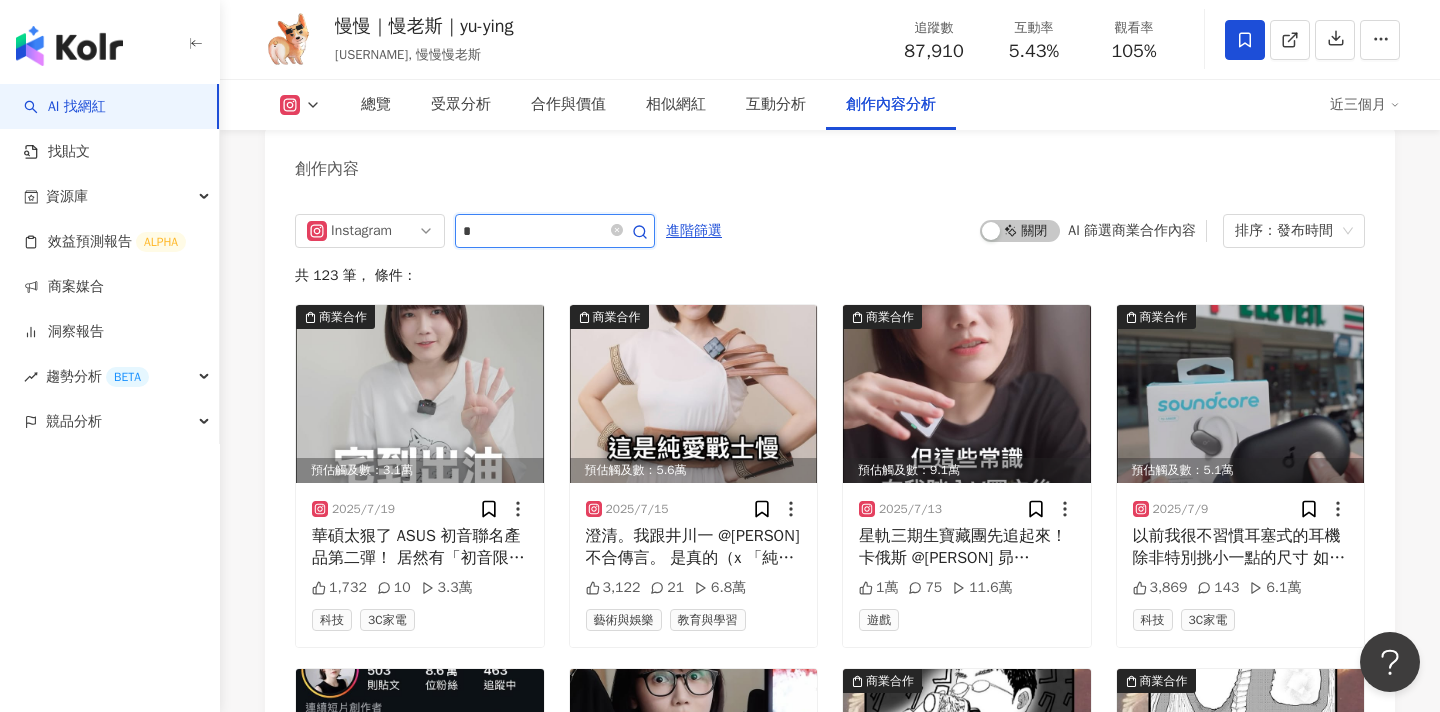 type on "*" 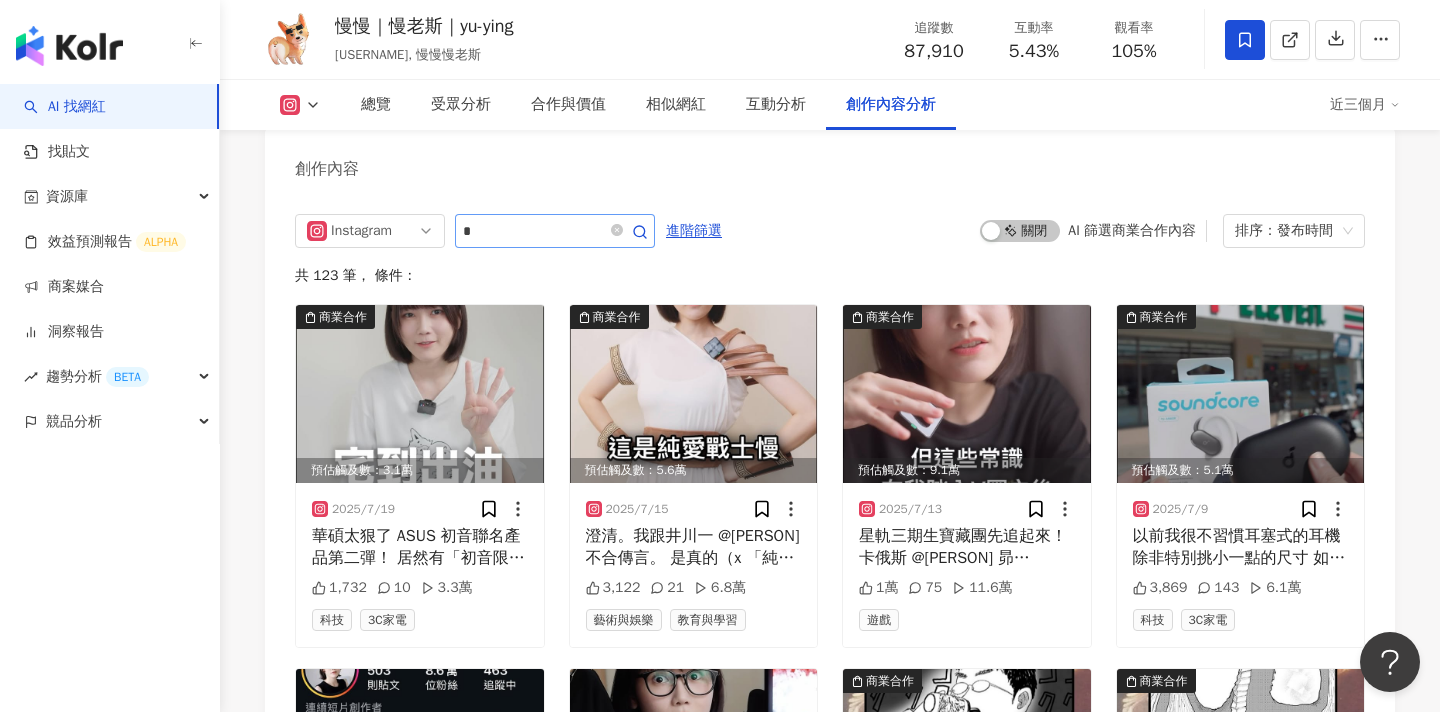 click on "*" at bounding box center (555, 231) 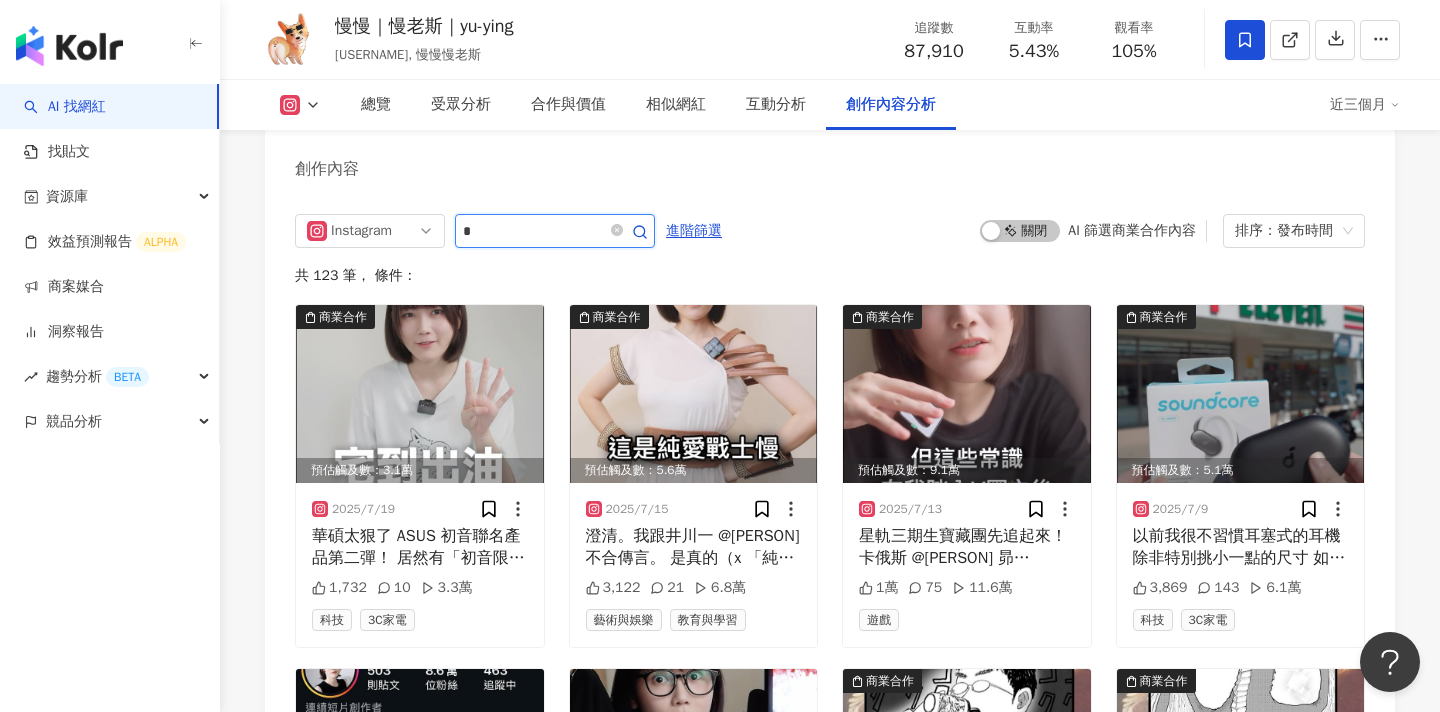 click 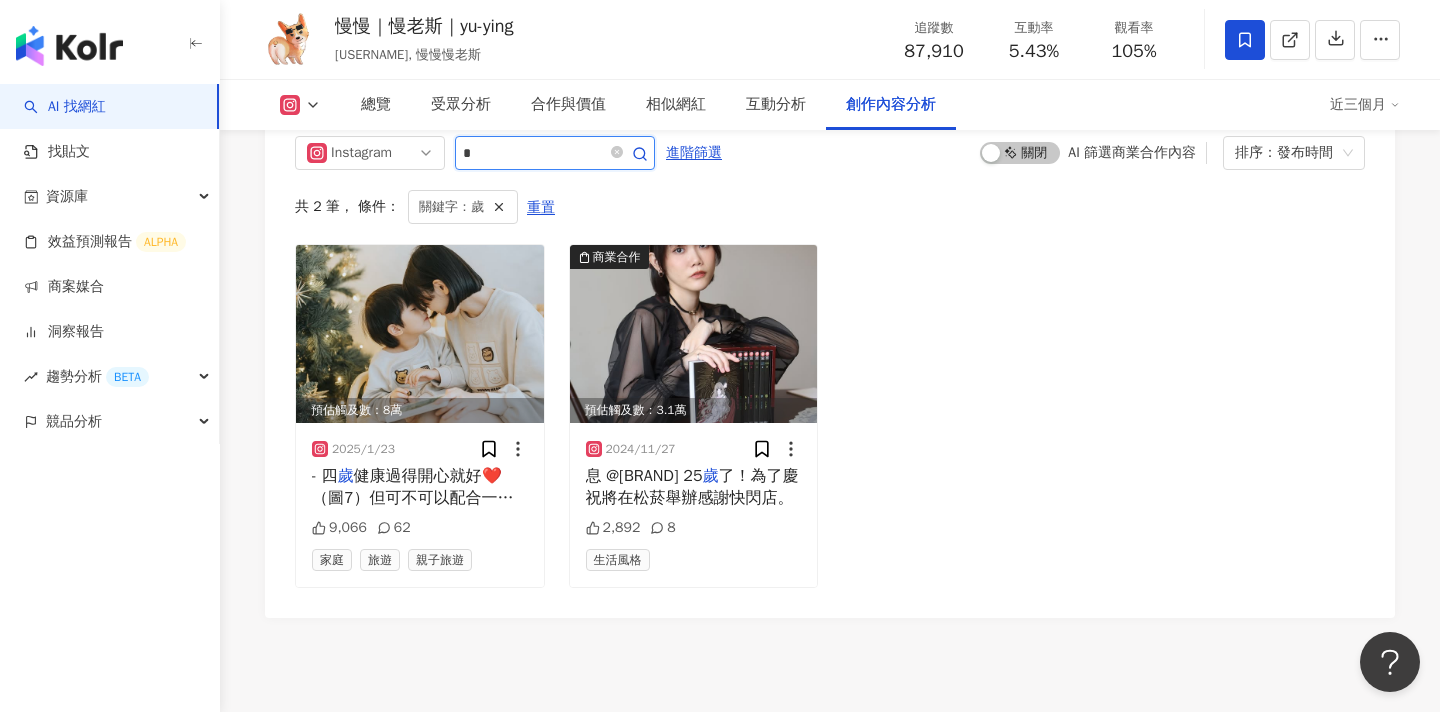 scroll, scrollTop: 6140, scrollLeft: 0, axis: vertical 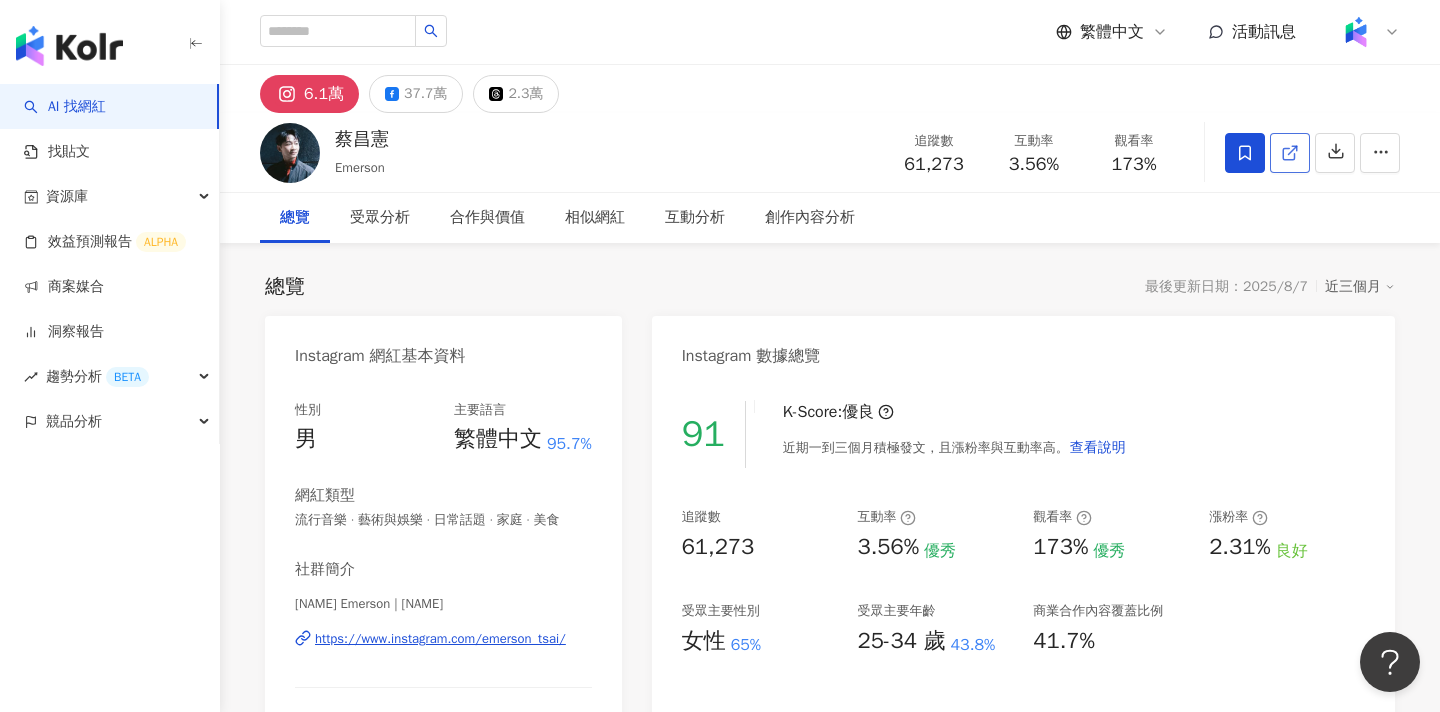 click 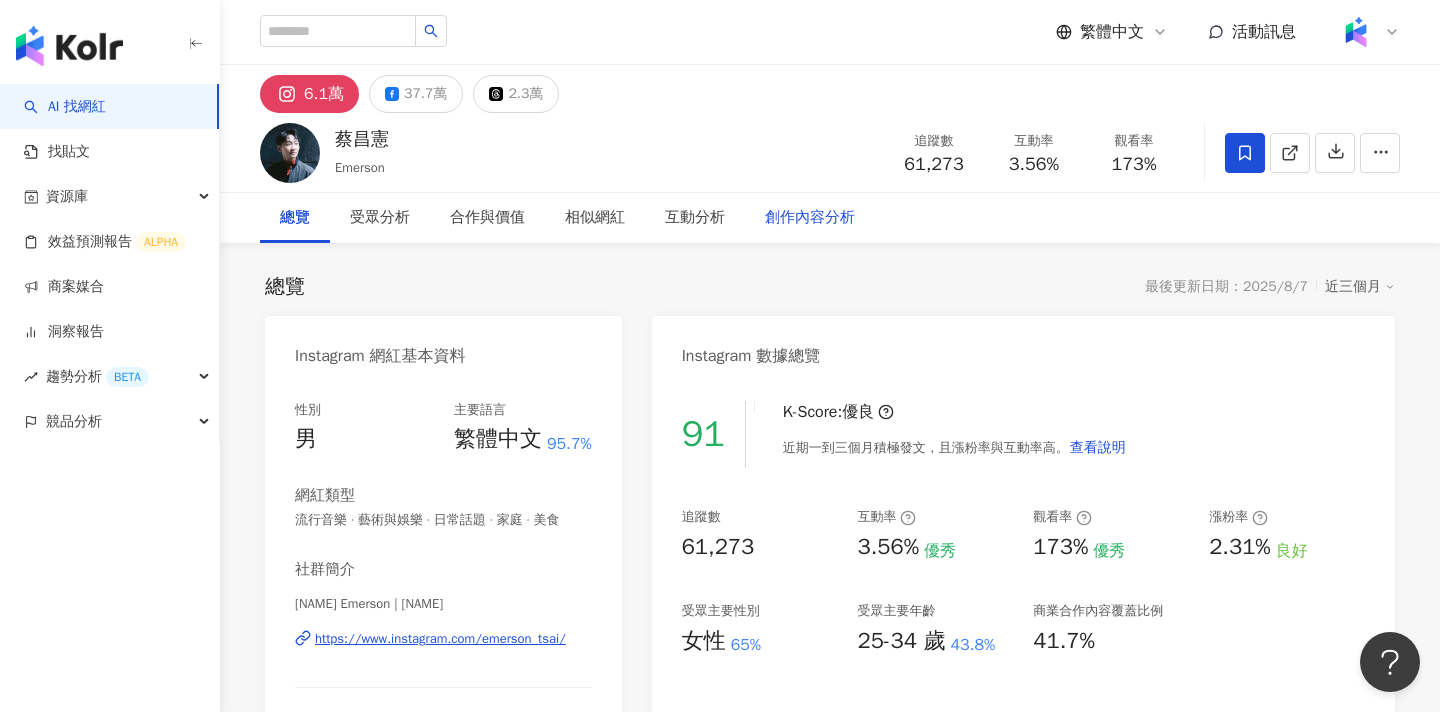 click on "創作內容分析" at bounding box center (810, 218) 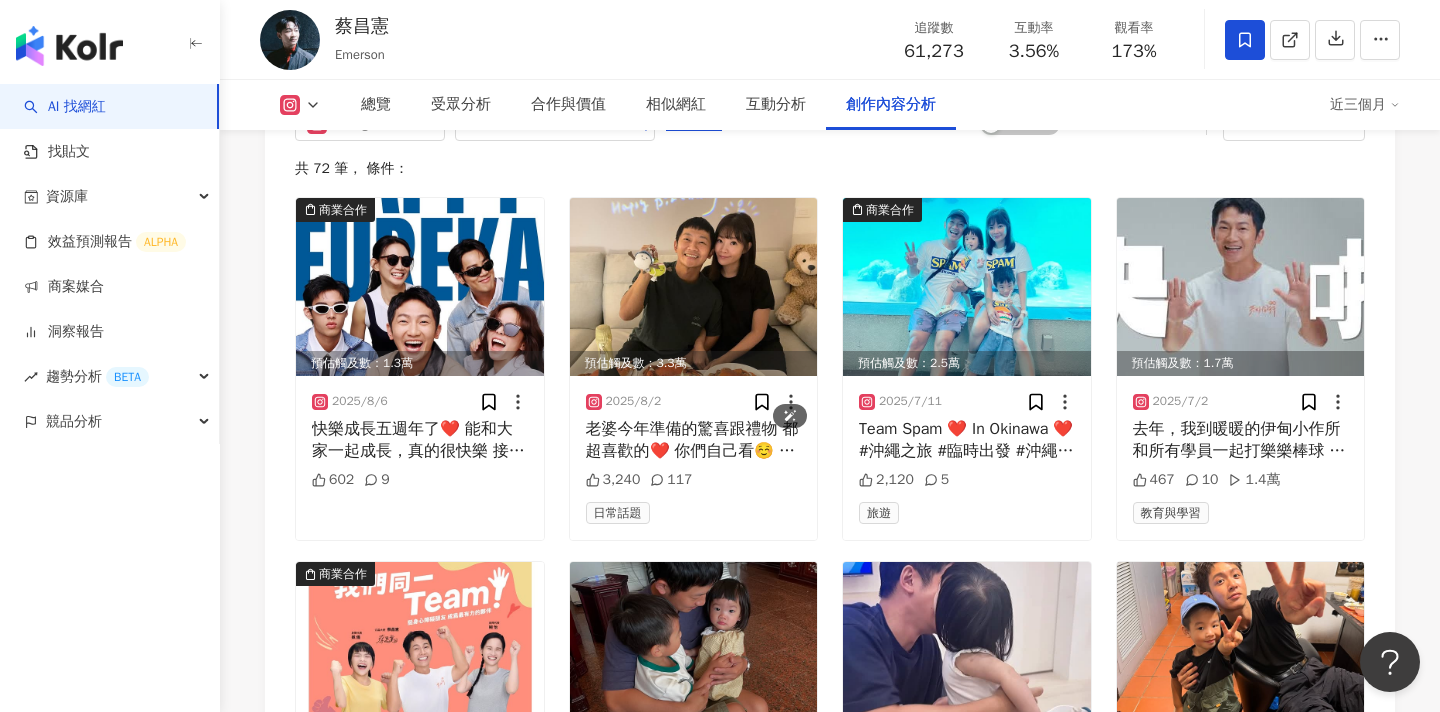 scroll, scrollTop: 6246, scrollLeft: 0, axis: vertical 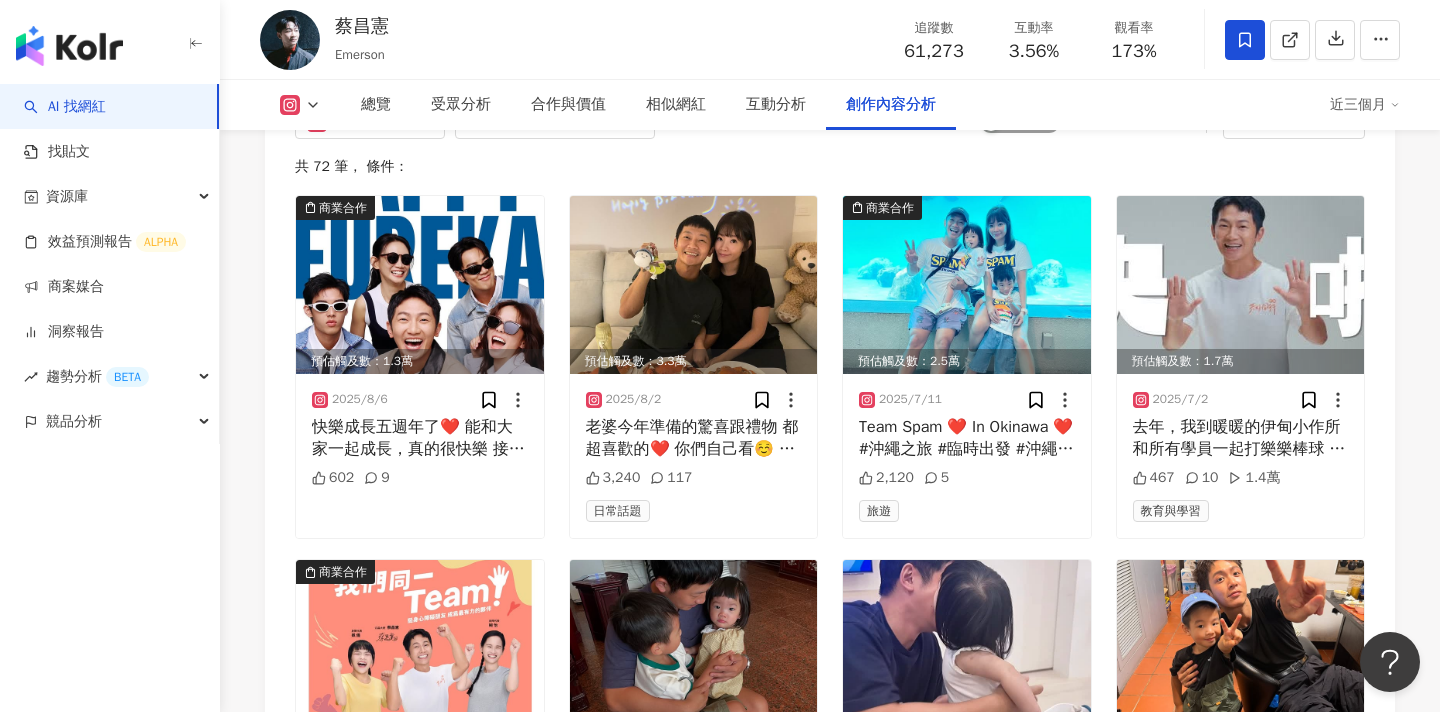 click on "啟動 關閉" at bounding box center [1020, 122] 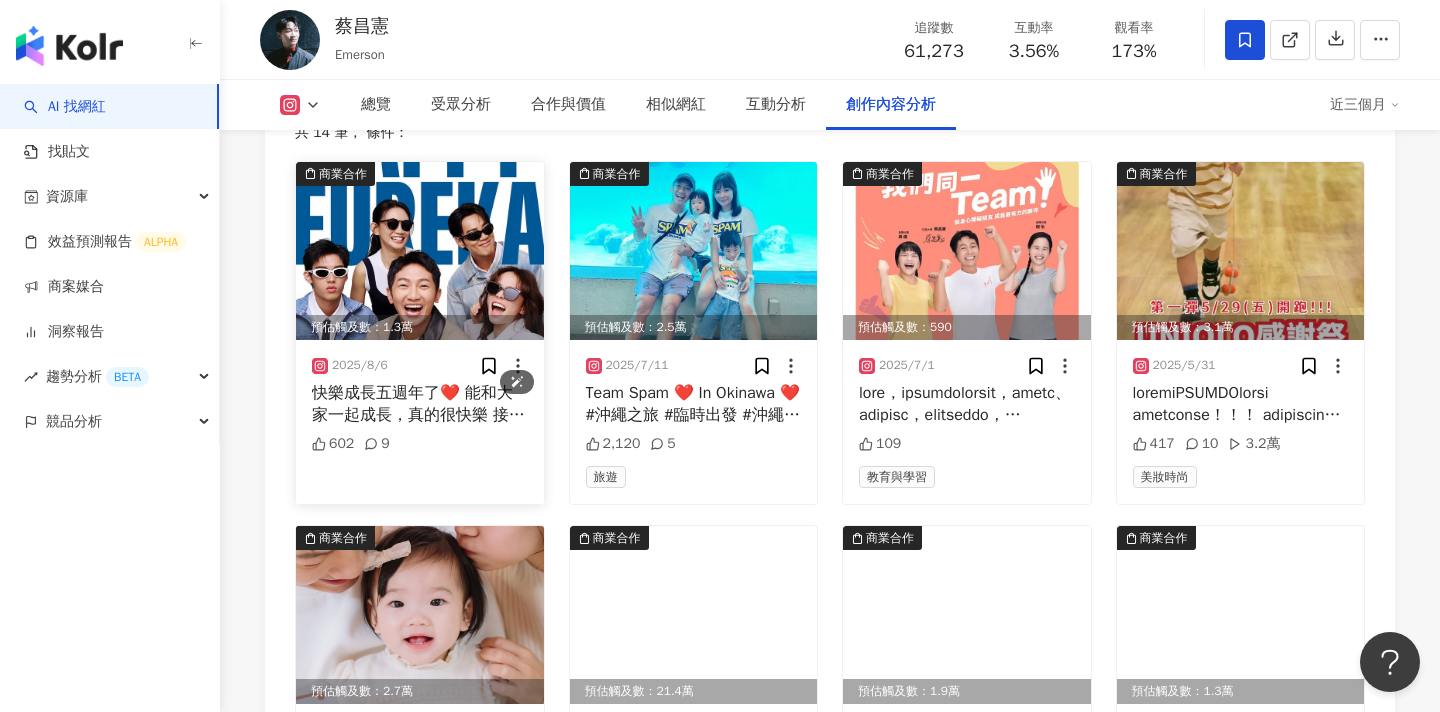 scroll, scrollTop: 6282, scrollLeft: 0, axis: vertical 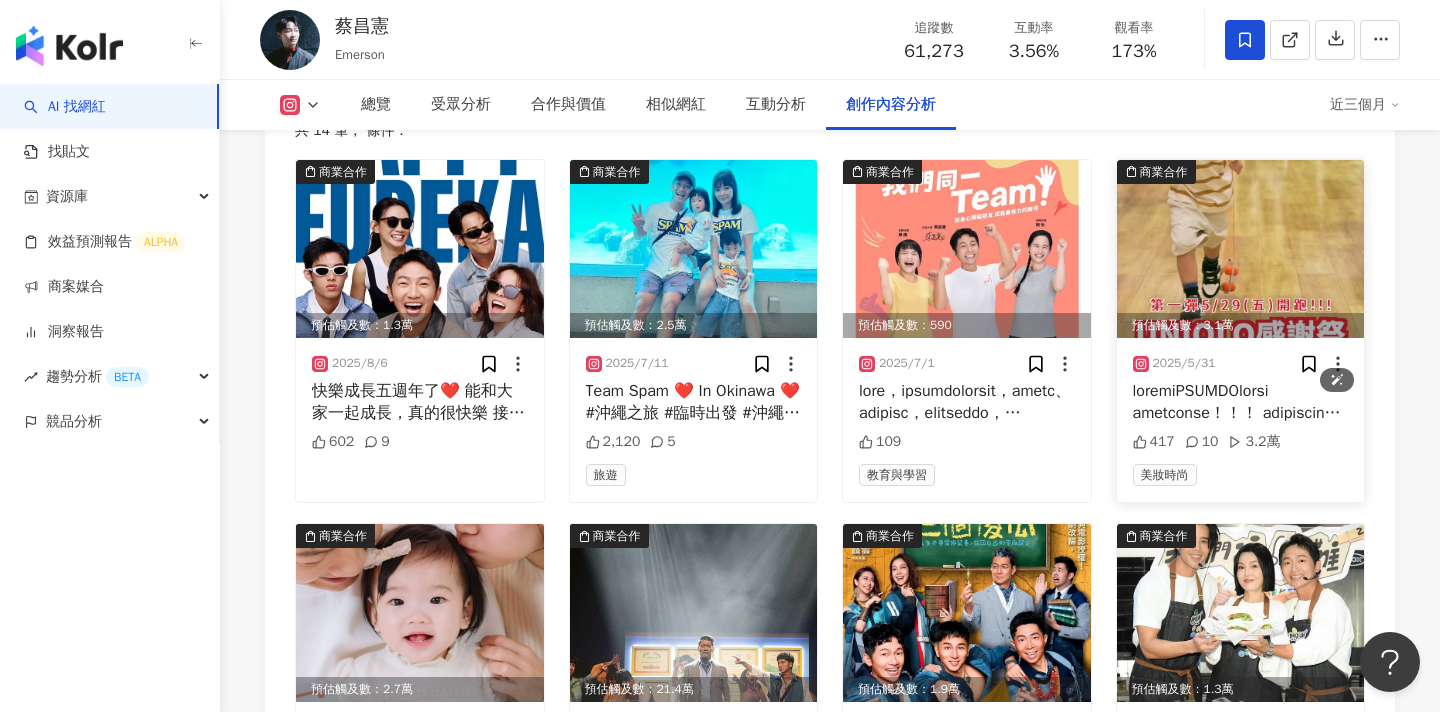 click at bounding box center (1241, 249) 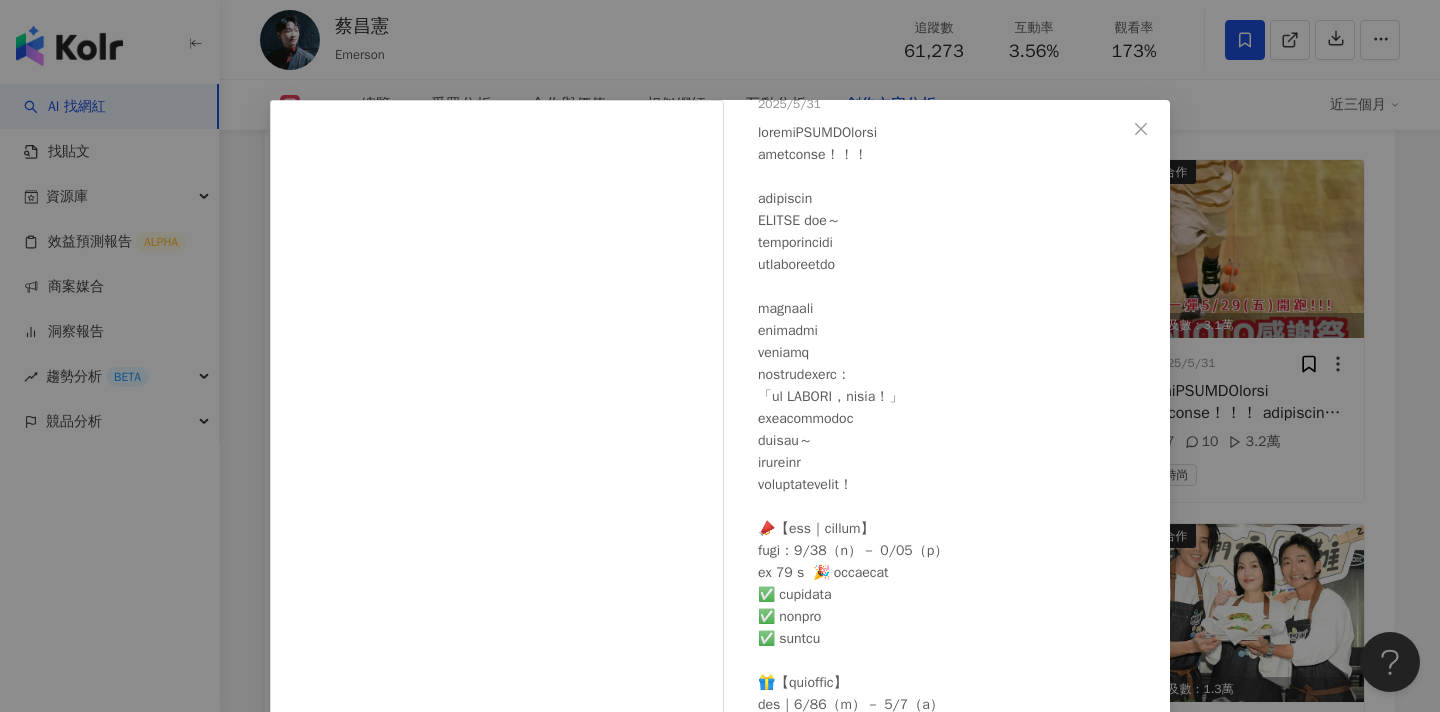 scroll, scrollTop: 200, scrollLeft: 0, axis: vertical 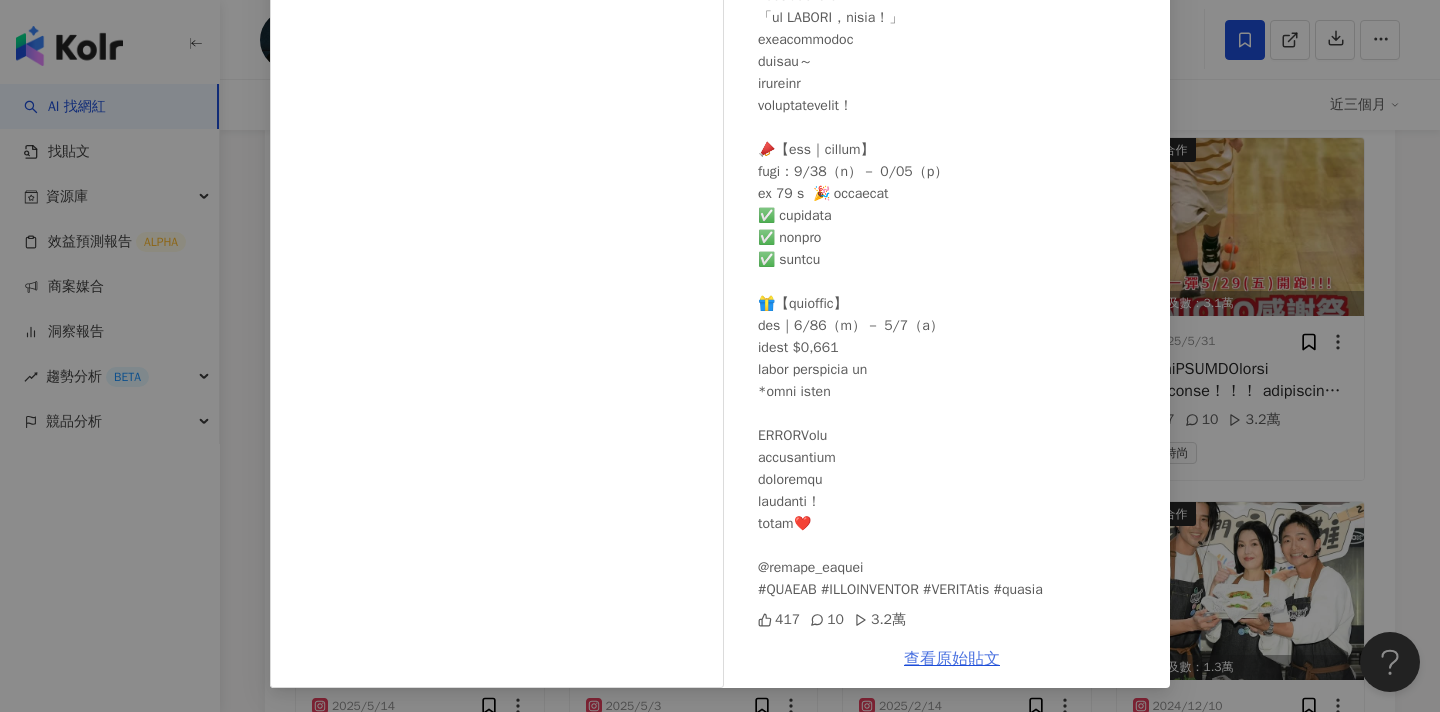 click on "查看原始貼文" at bounding box center (952, 659) 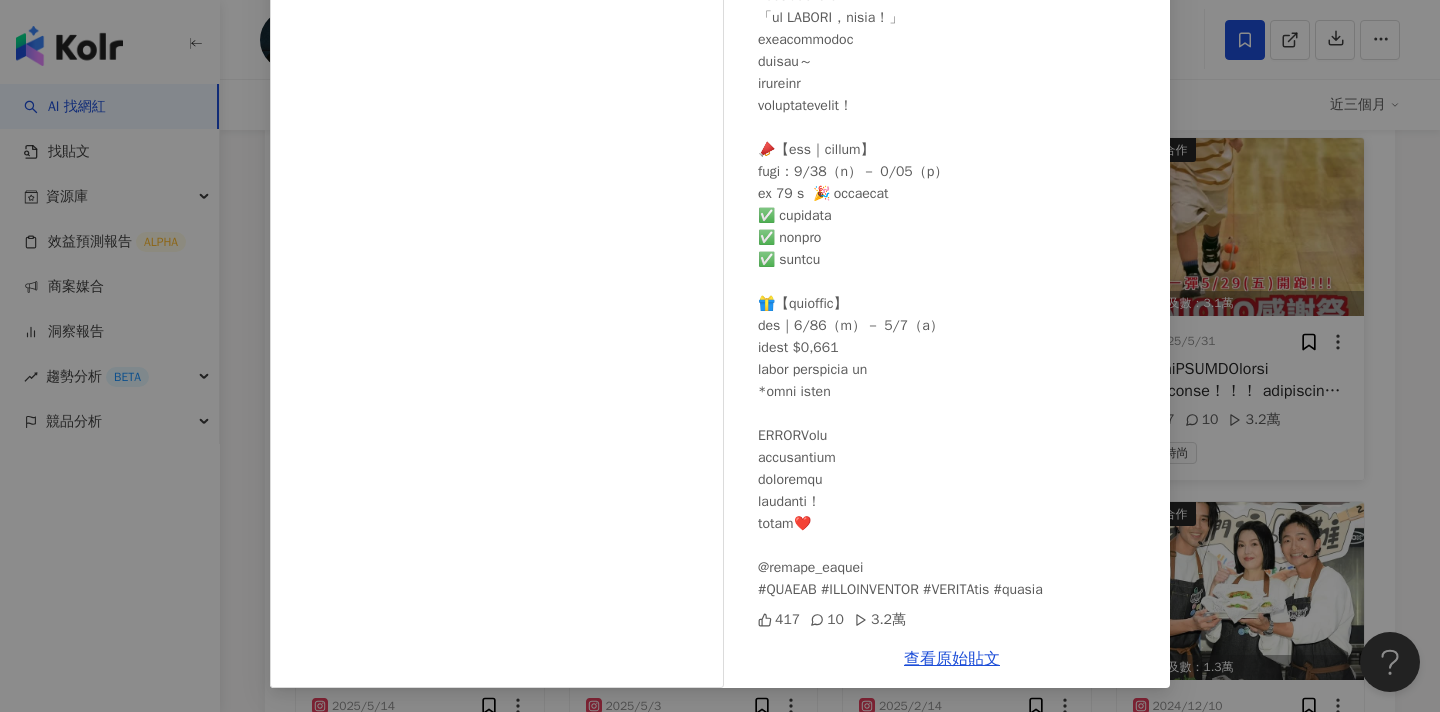 click on "蔡昌憲 2025/5/31 417 10 3.2萬 查看原始貼文" at bounding box center [720, 356] 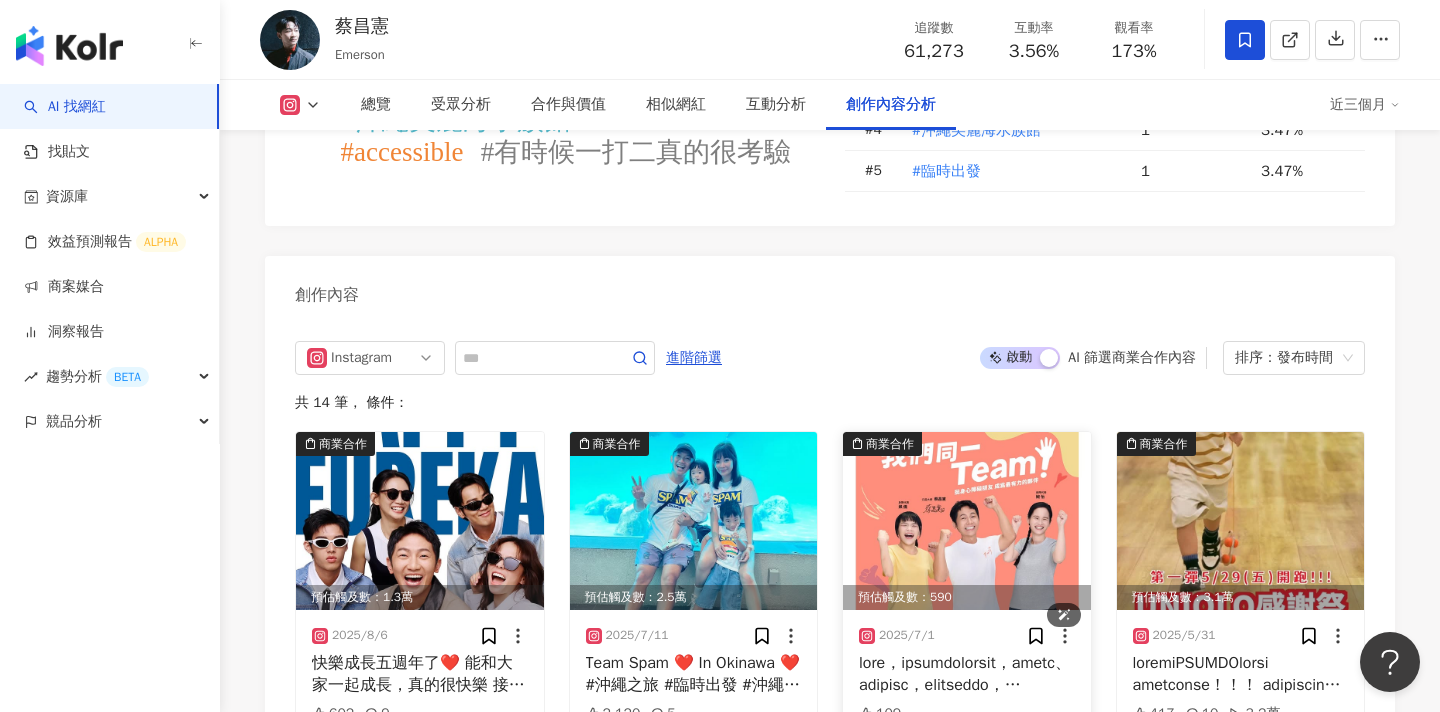 scroll, scrollTop: 6047, scrollLeft: 0, axis: vertical 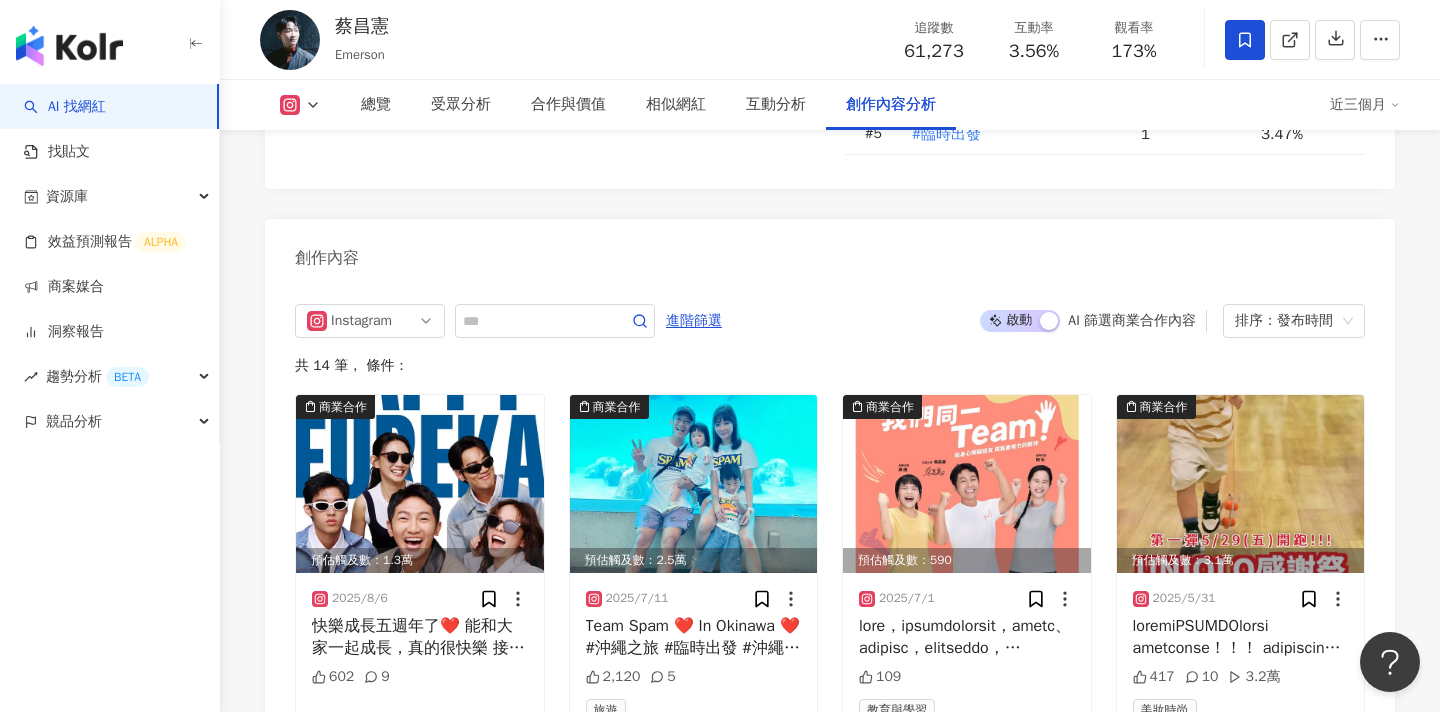 click on "啟動 關閉" at bounding box center (1020, 321) 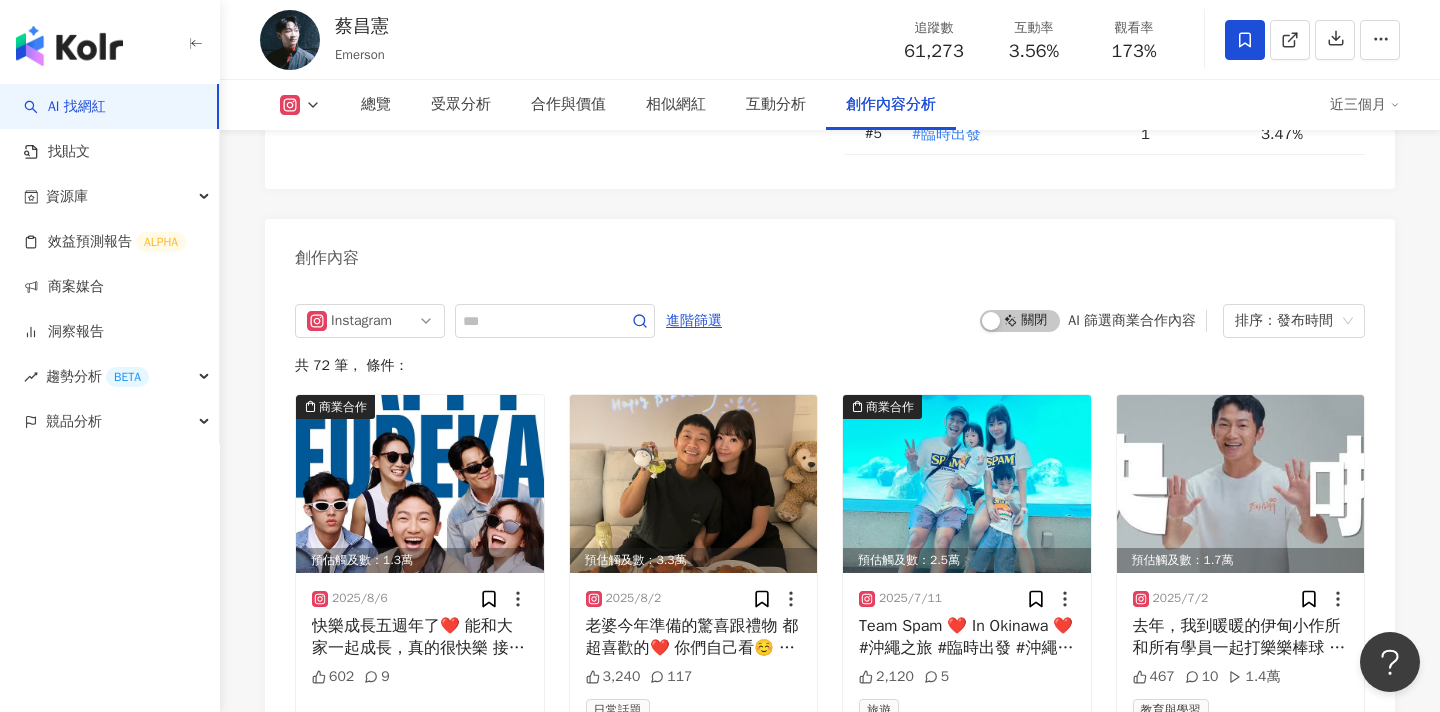 scroll, scrollTop: 6202, scrollLeft: 0, axis: vertical 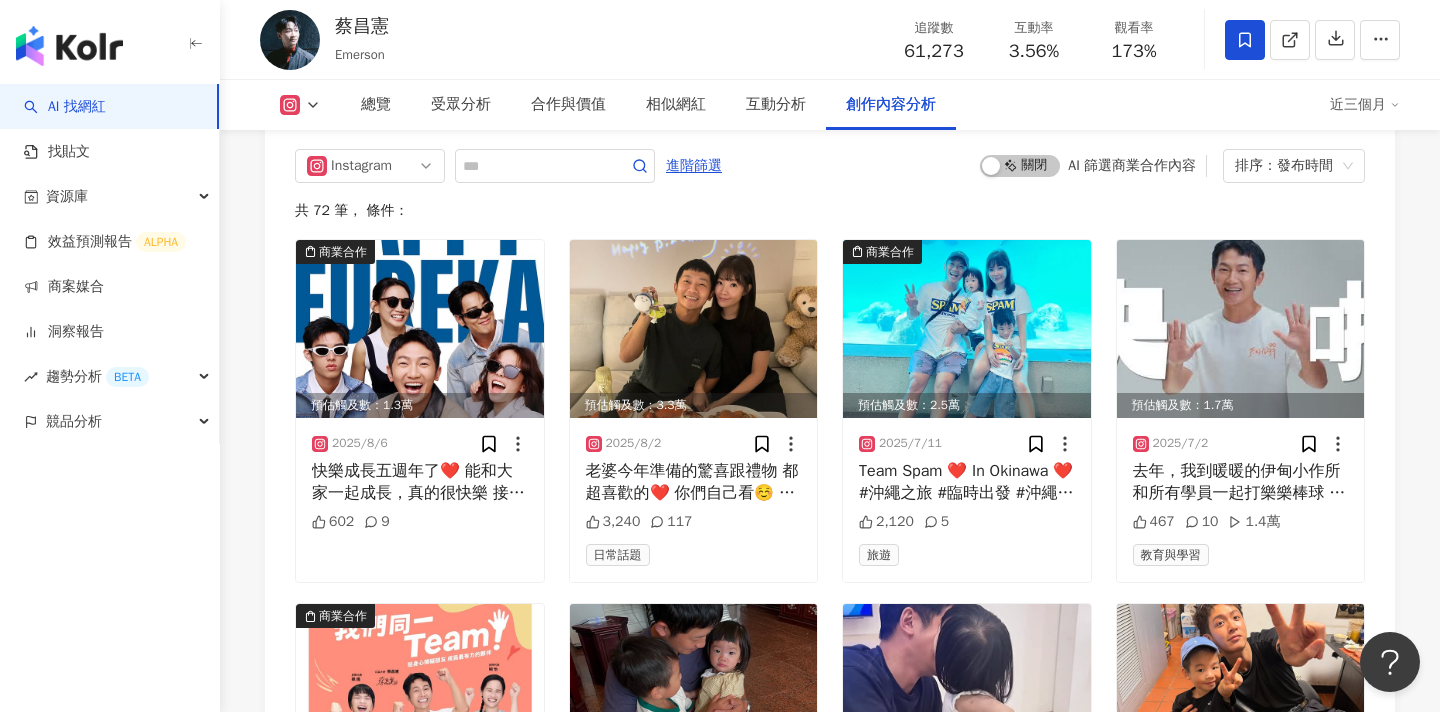 click on "商業合作 預估觸及數：1.3萬 2025/8/6 快樂成長五週年了❤️
能和大家一起成長，真的很快樂
接下來讓我們熱烈歡迎
要一起快樂的新同學  #季凡立
他比較高，所以坐在最後一排（188cm🤩）
歡迎追蹤疼愛新同學🫶🏻 @fanli_babe
@eureka_joinus  五週年快樂❤️
Outfits  @calvinklein #mycalvins
Jewelry  @apmmonaco
Eyewear  @gentlemonster 602 9 預估觸及數：3.3萬 2025/8/2 老婆今年準備的驚喜跟禮物
都超喜歡的❤️
你們自己看☺️
#覺得今年特別溫馨🫶🏻
@vivianweiwei_h
謝謝老婆
Love you ❤️ 3,240 117 日常話題 商業合作 預估觸及數：2.5萬 2025/7/11 Team Spam ❤️
In Okinawa ❤️
#沖繩之旅
#臨時出發
#沖繩美麗海水族館 2,120 5 旅遊 預估觸及數：1.7萬 2025/7/2 467 10 1.4萬 教育與學習 商業合作 預估觸及數：590 2025/7/1 109 教育與學習 預估觸及數：2.3萬 2025/7/1 1,940 18 家庭 親子 預估觸及數：26.2萬 2025/6/24 6,659 2" at bounding box center [830, 775] 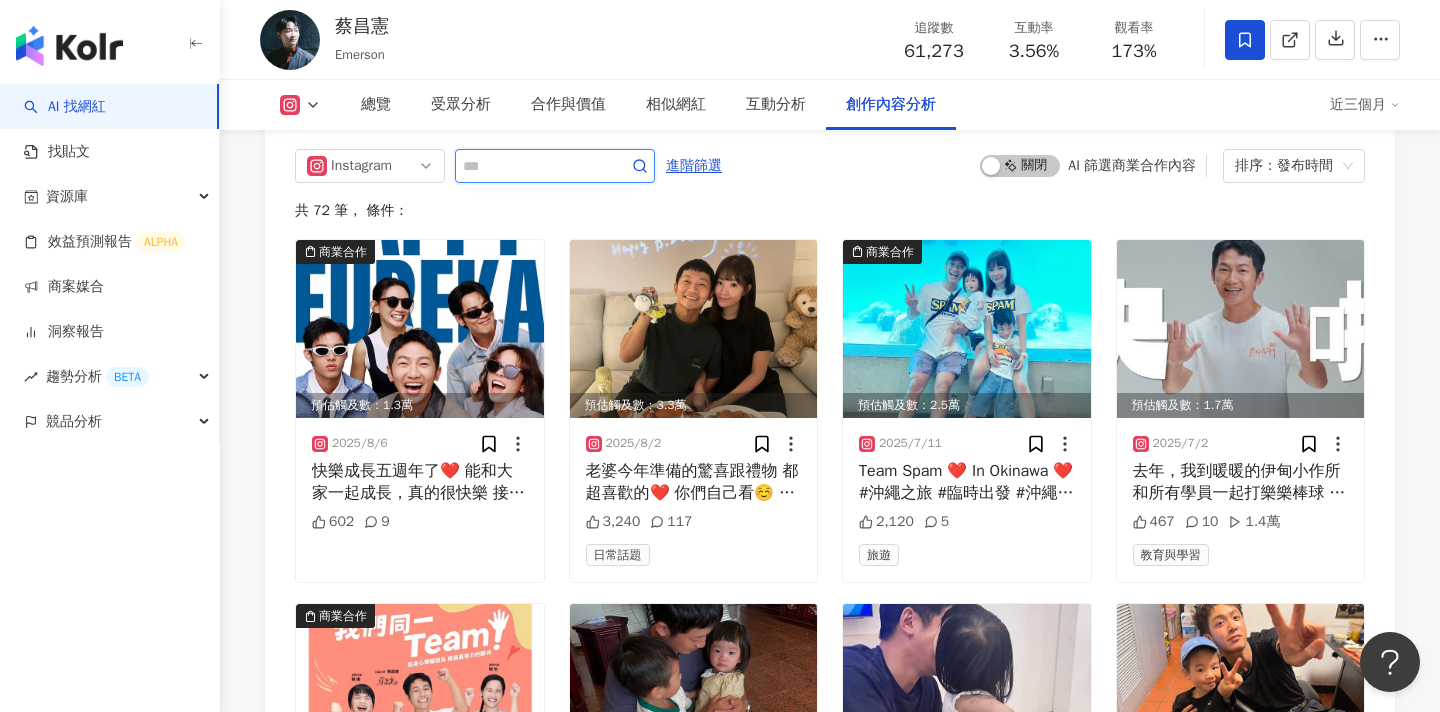click at bounding box center [533, 166] 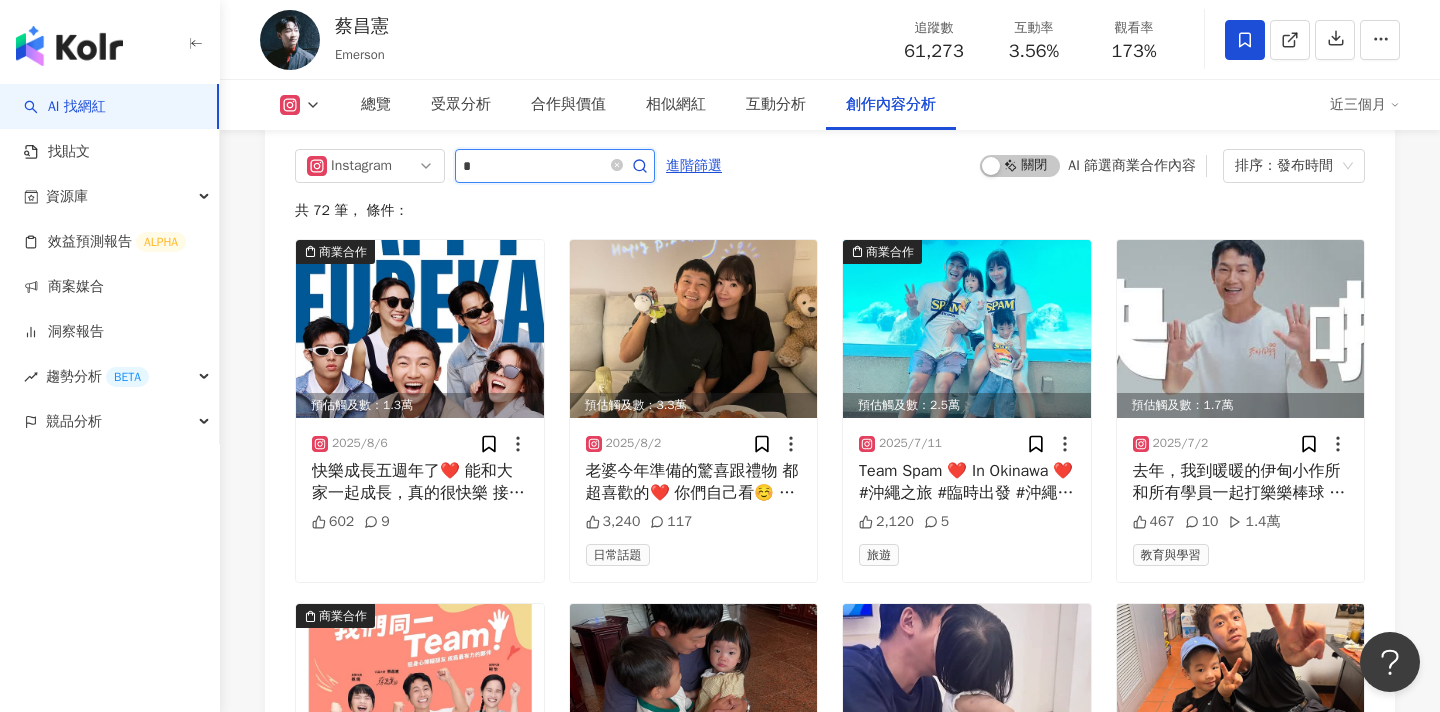 type on "*" 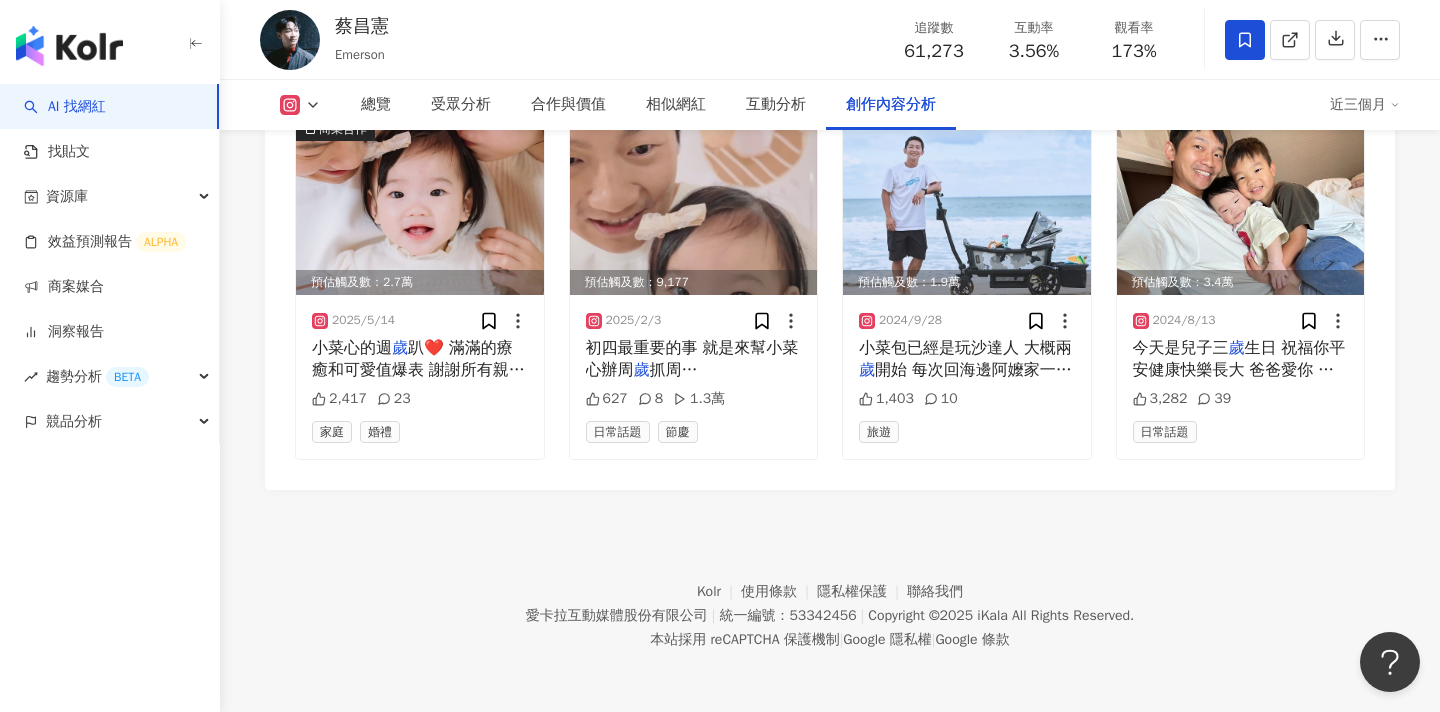 scroll, scrollTop: 6359, scrollLeft: 0, axis: vertical 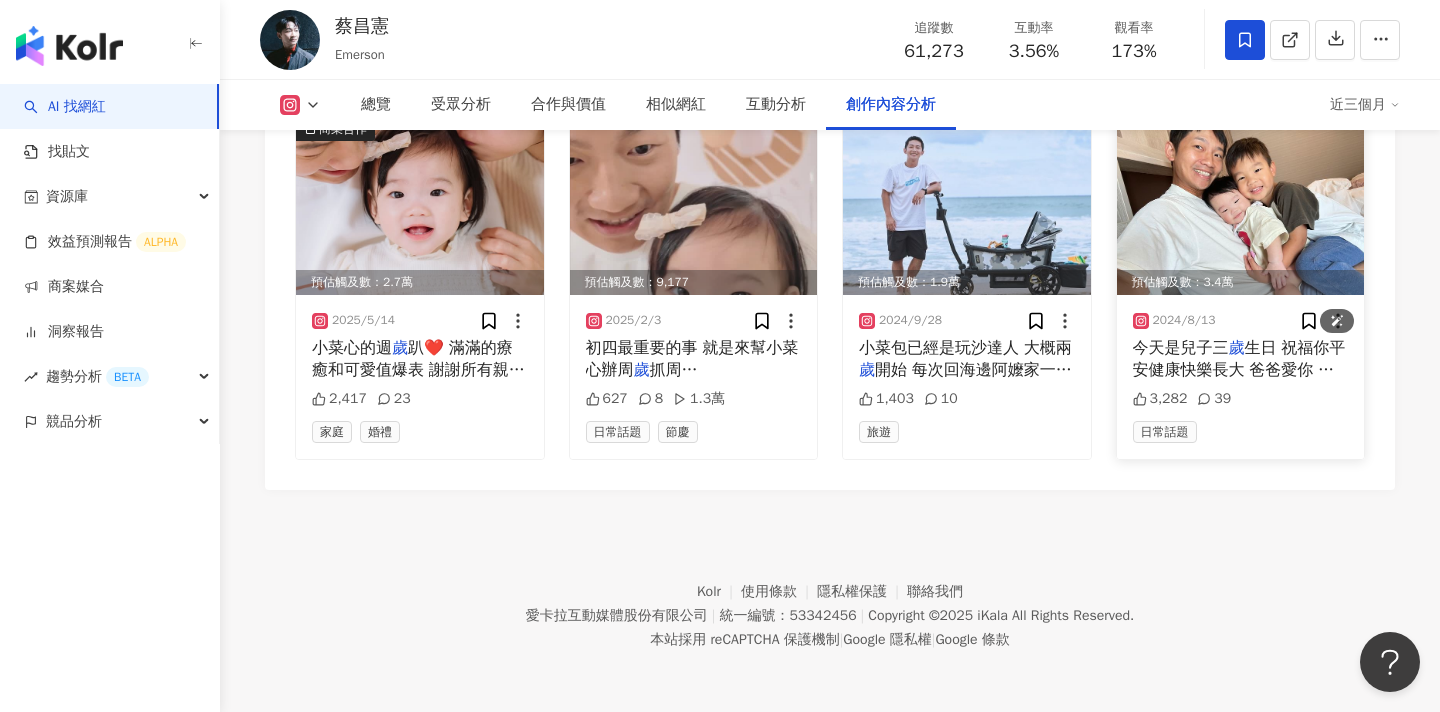 click at bounding box center [1241, 206] 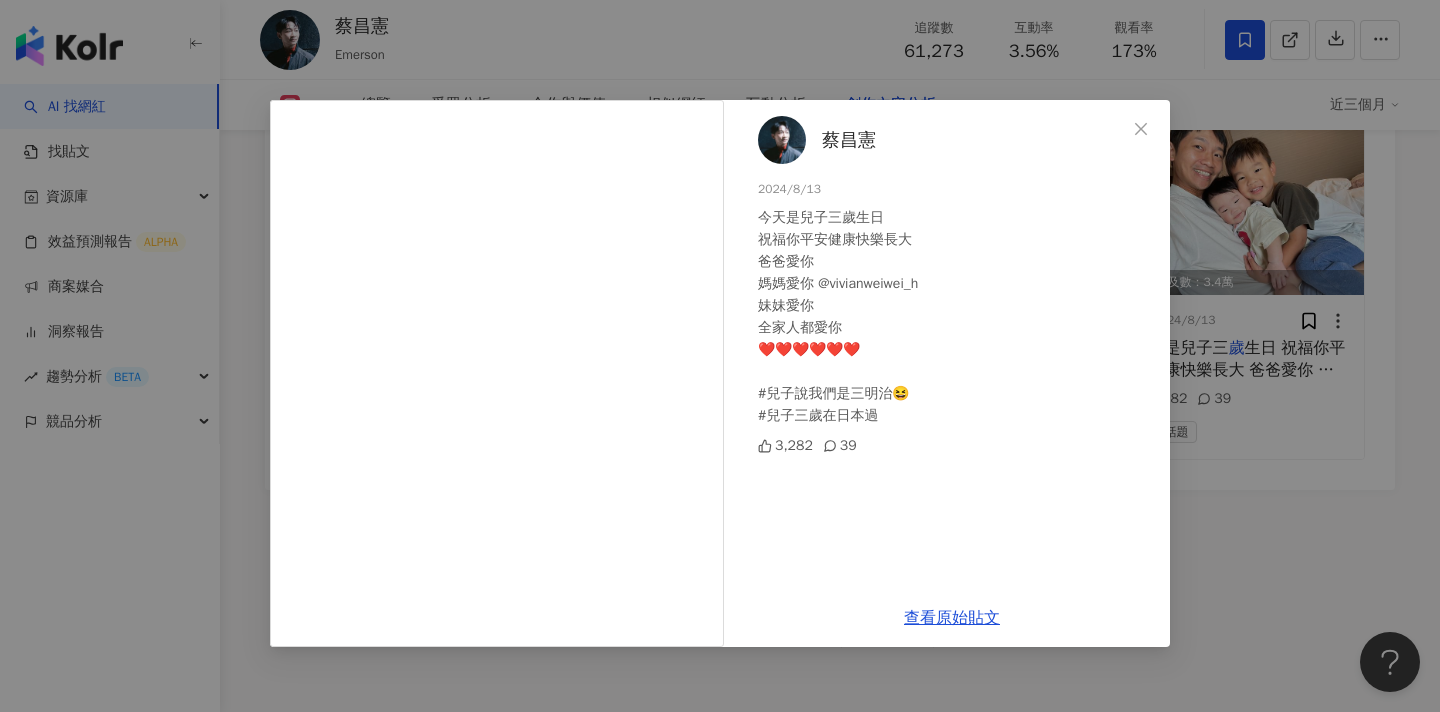 scroll, scrollTop: 6404, scrollLeft: 0, axis: vertical 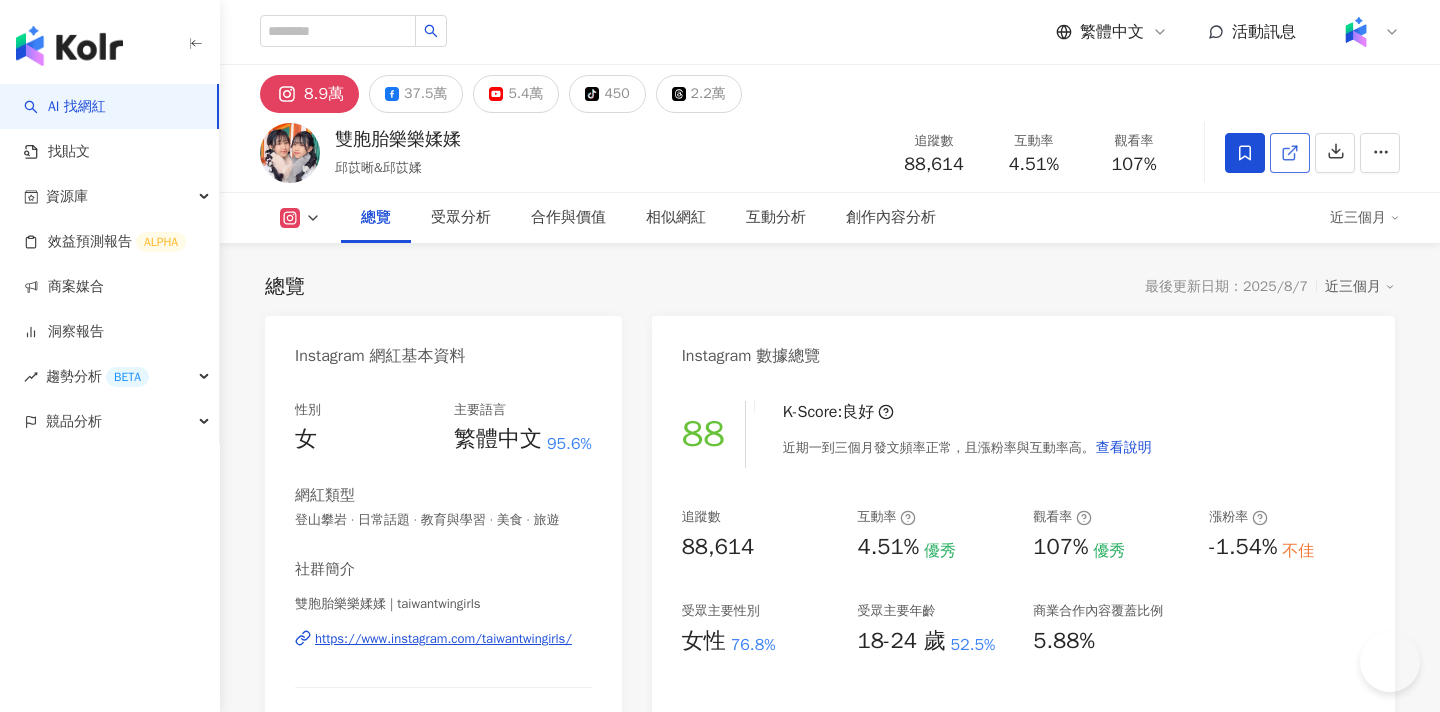click 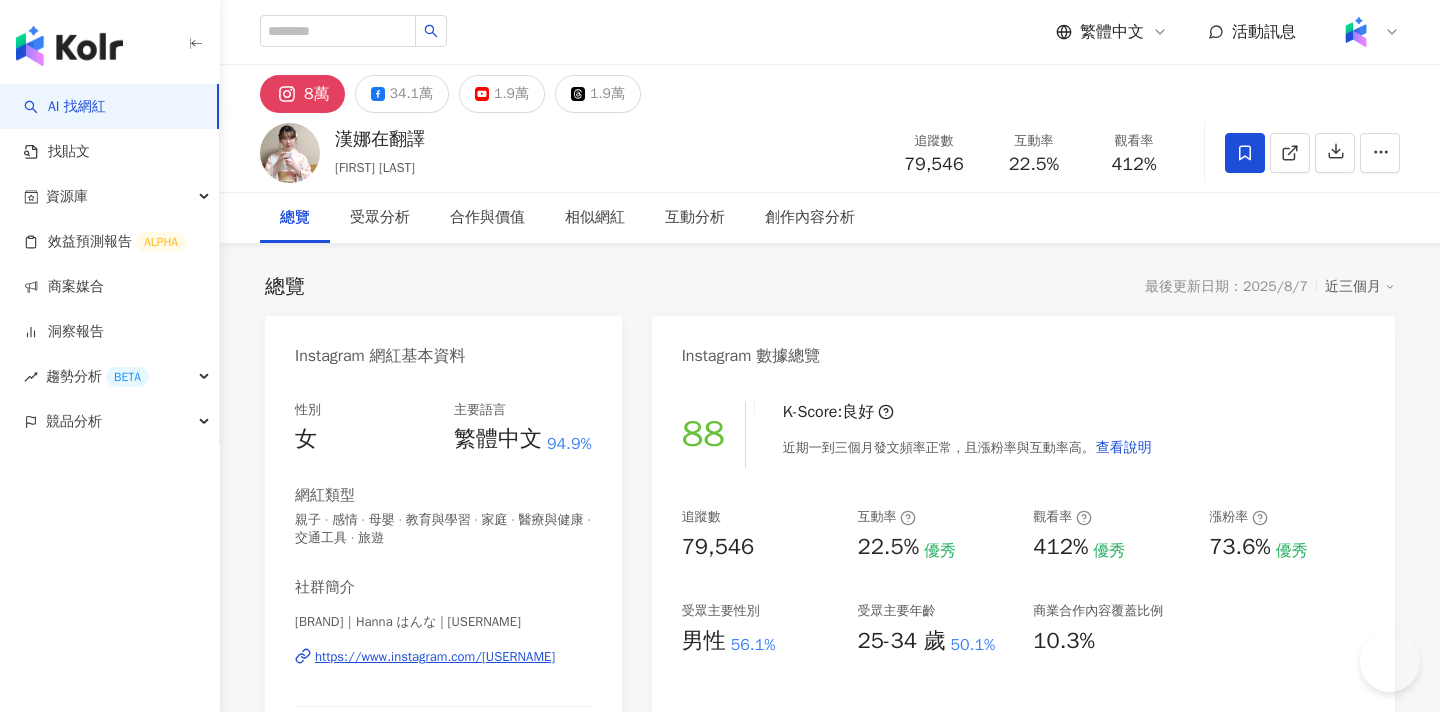 scroll, scrollTop: 0, scrollLeft: 0, axis: both 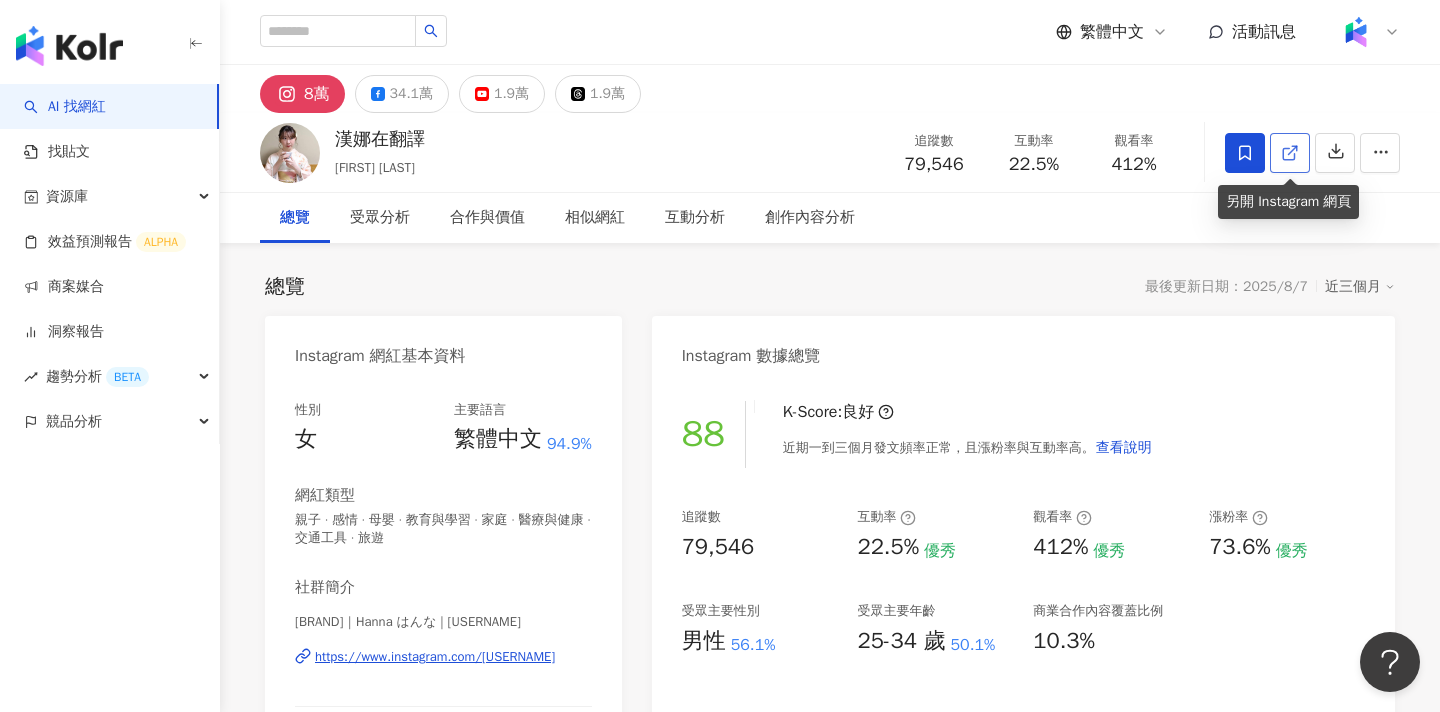 click 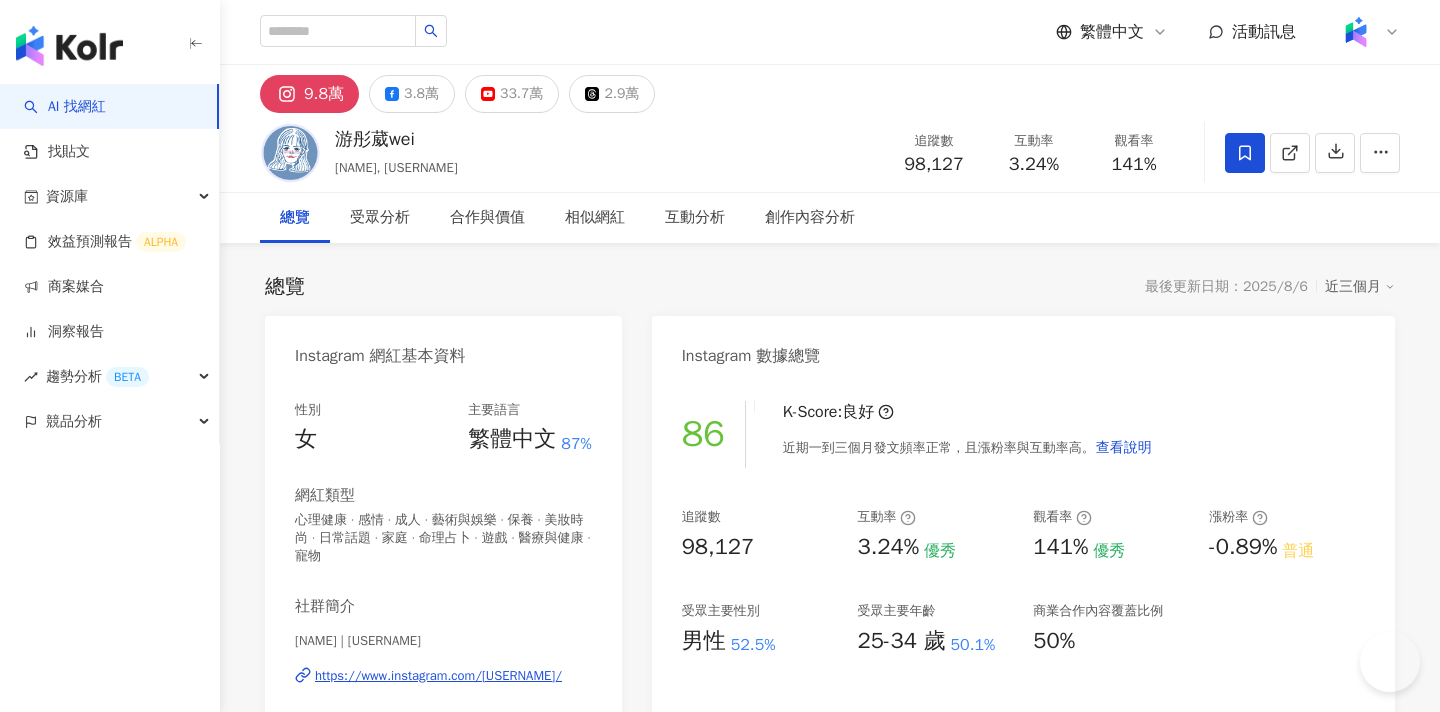 scroll, scrollTop: 0, scrollLeft: 0, axis: both 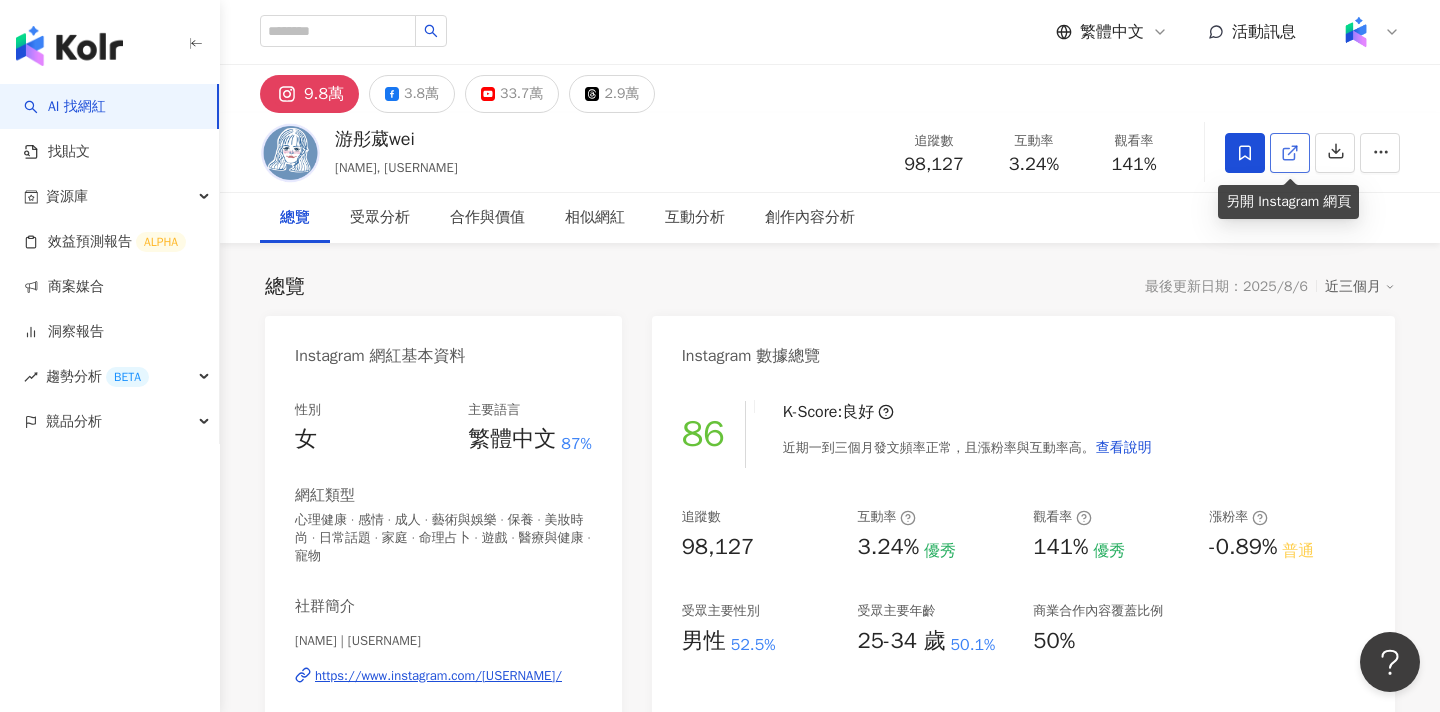 click 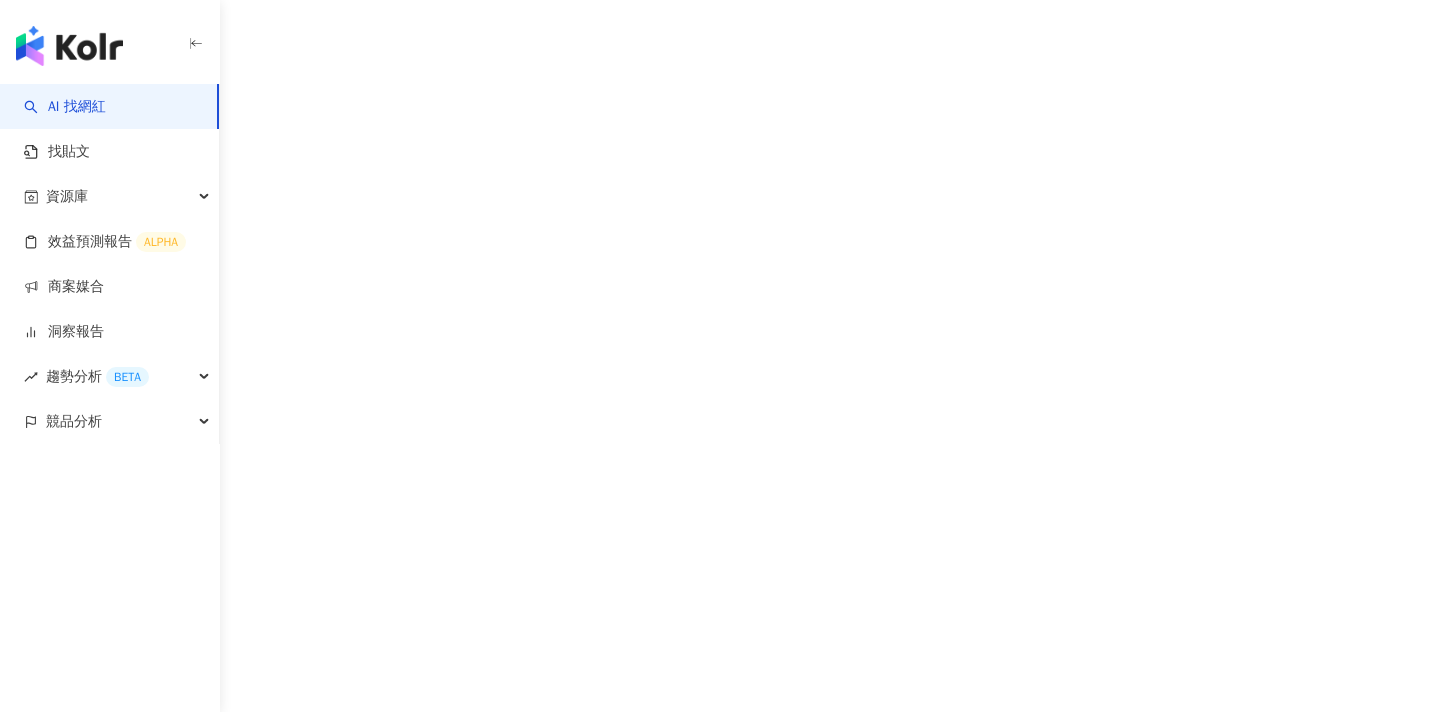 scroll, scrollTop: 0, scrollLeft: 0, axis: both 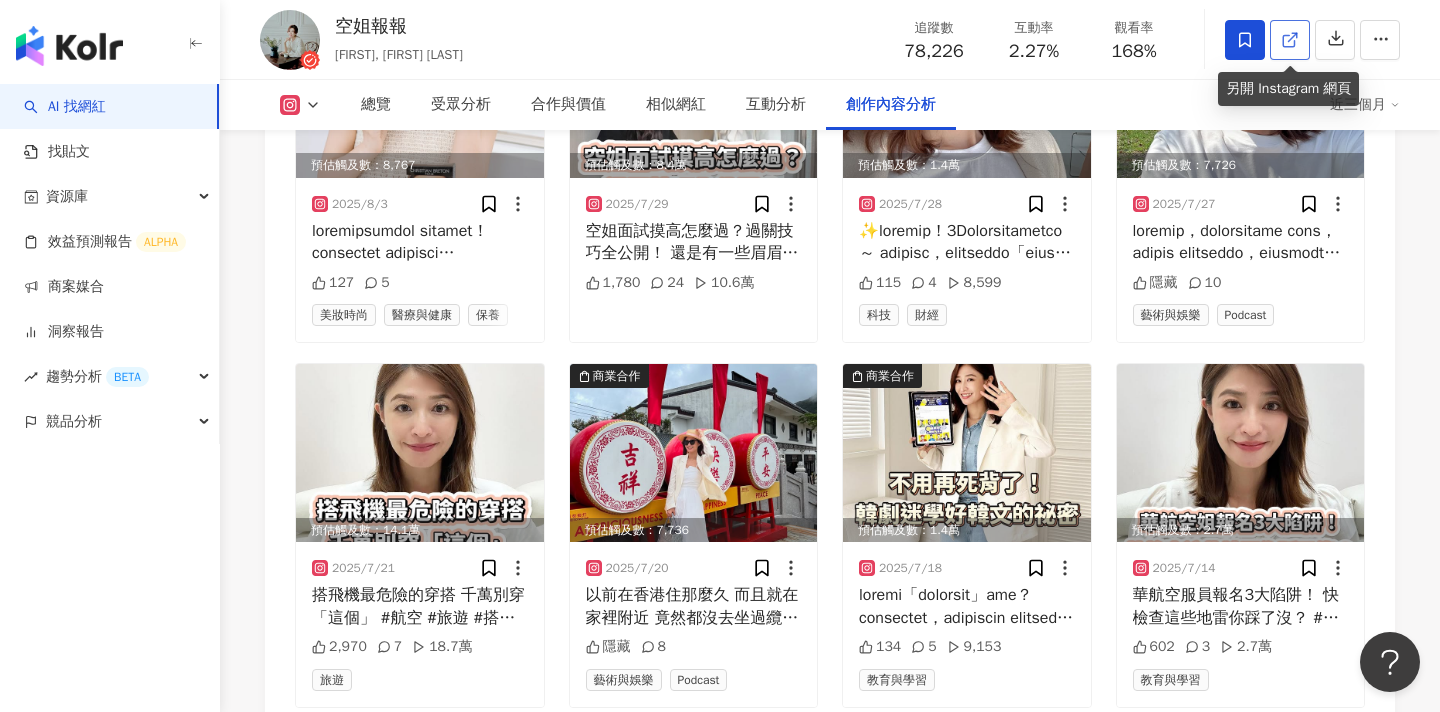 click at bounding box center [1290, 40] 